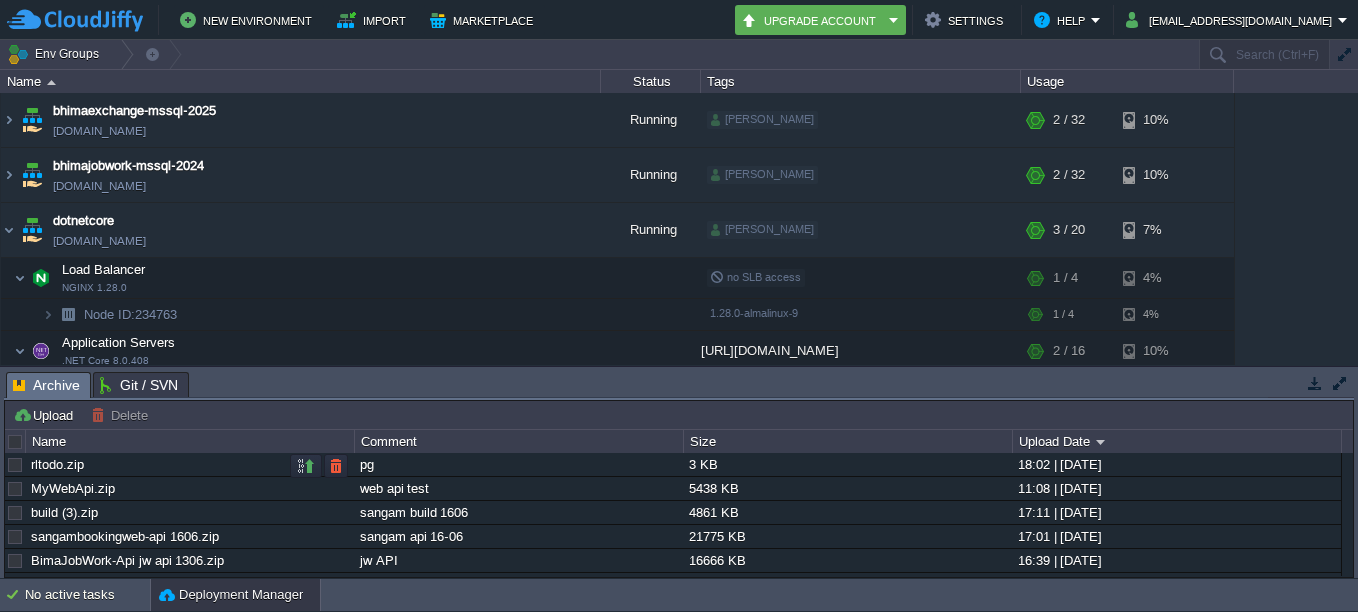 scroll, scrollTop: 0, scrollLeft: 0, axis: both 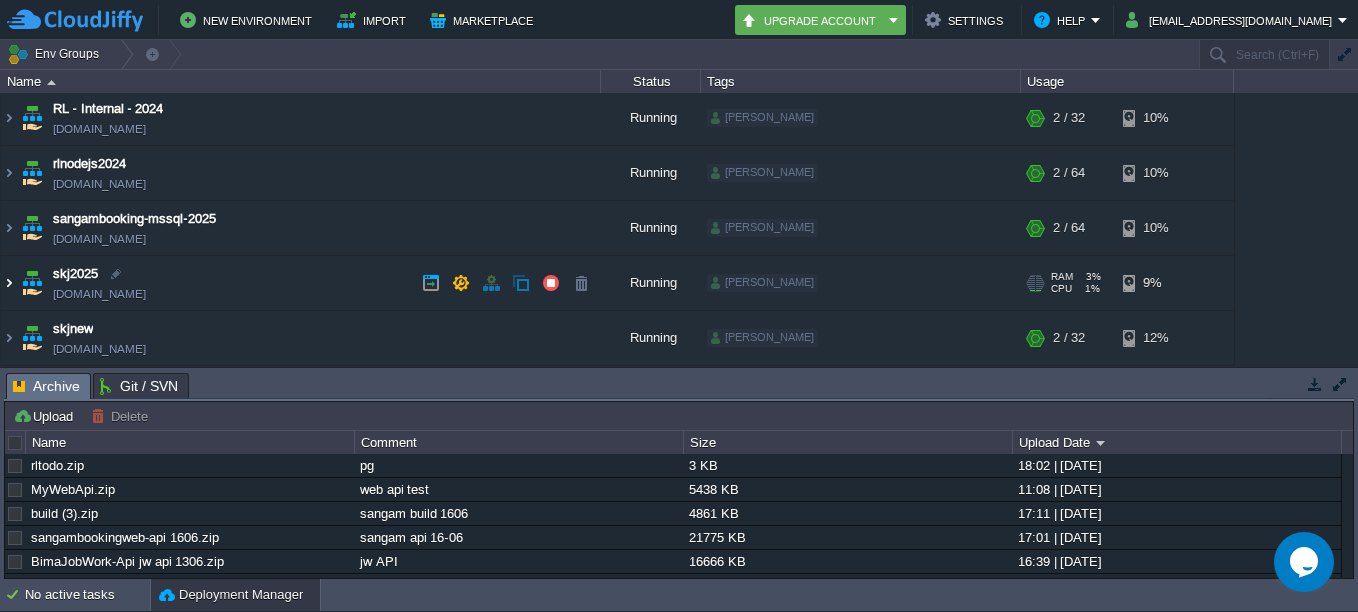 click at bounding box center [9, 283] 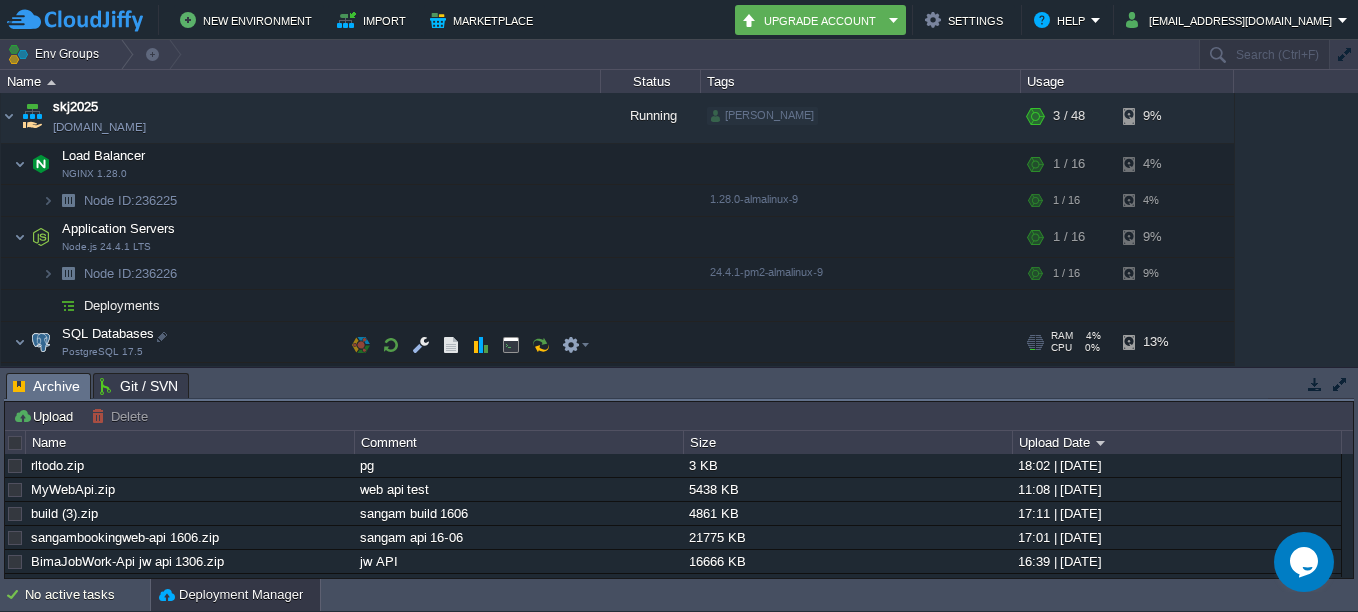 scroll, scrollTop: 693, scrollLeft: 0, axis: vertical 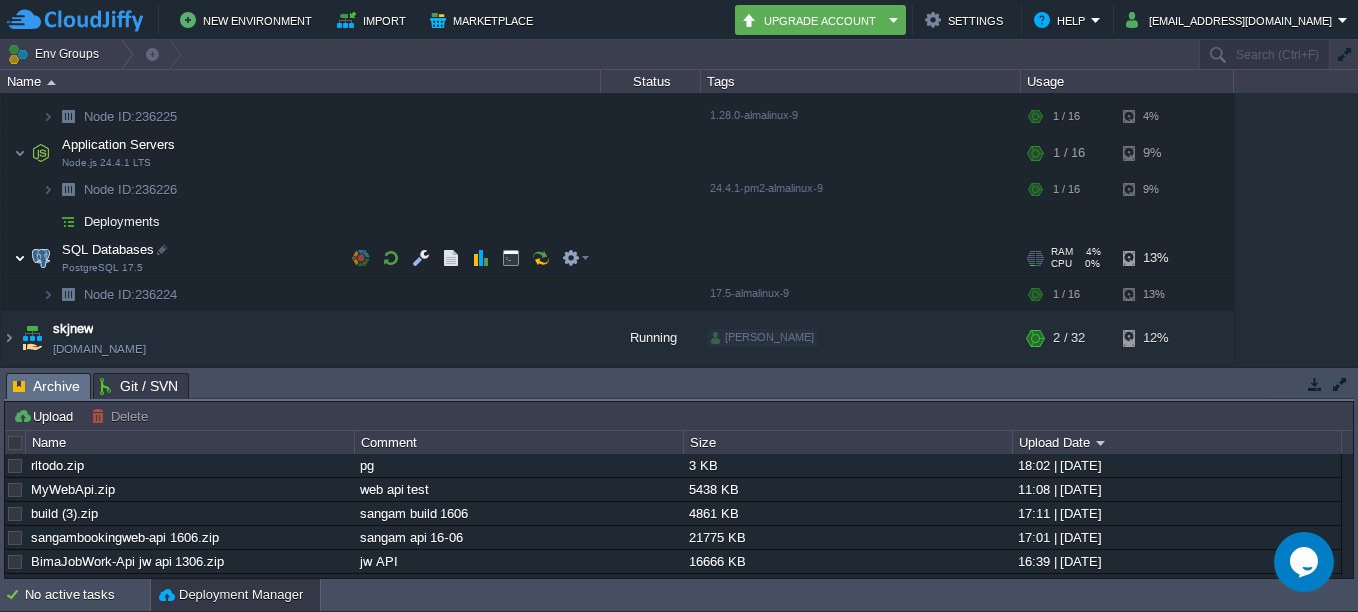 click at bounding box center (20, 258) 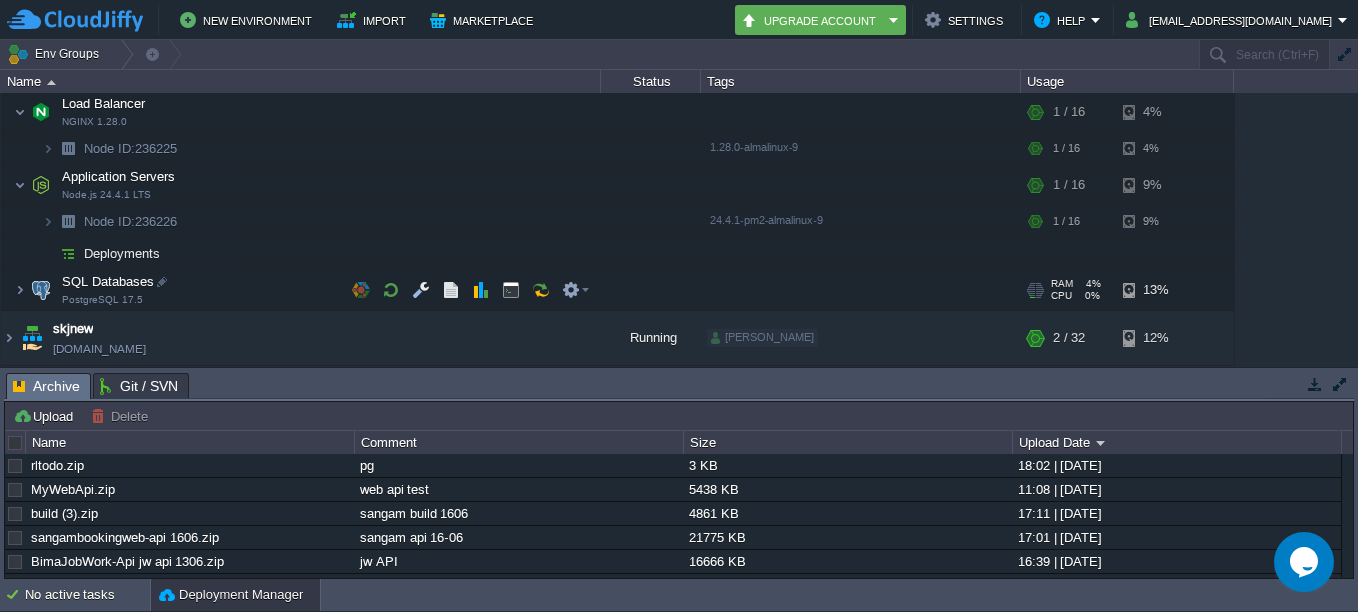 click at bounding box center (20, 290) 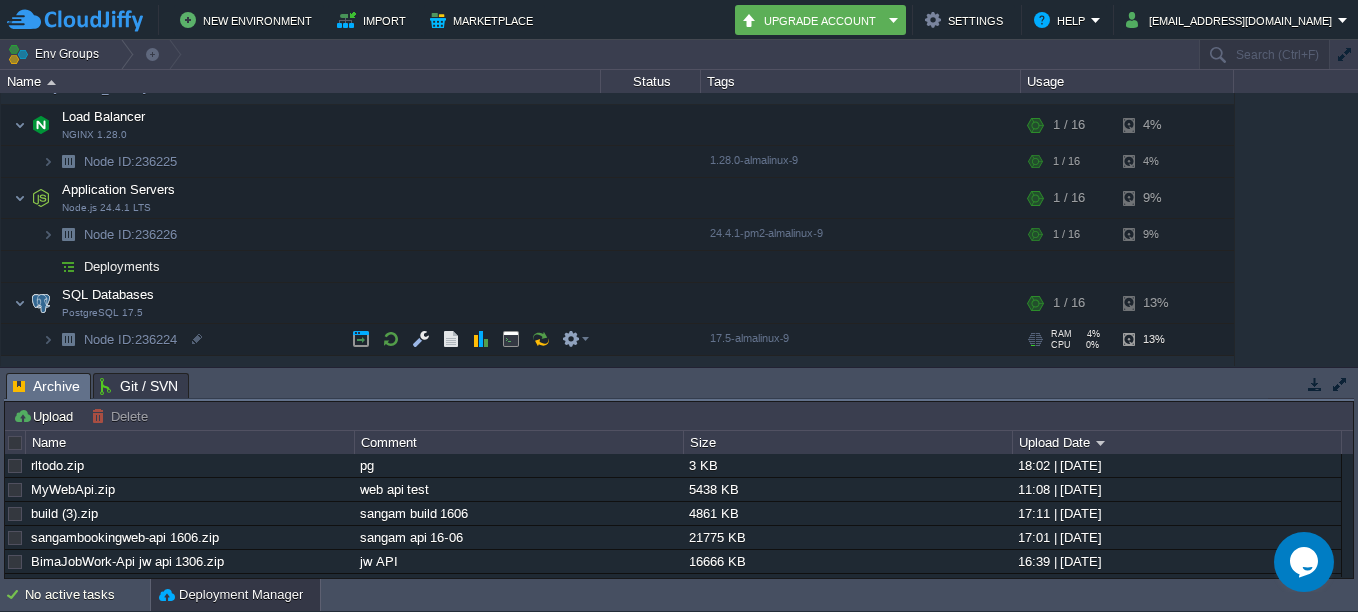 scroll, scrollTop: 693, scrollLeft: 0, axis: vertical 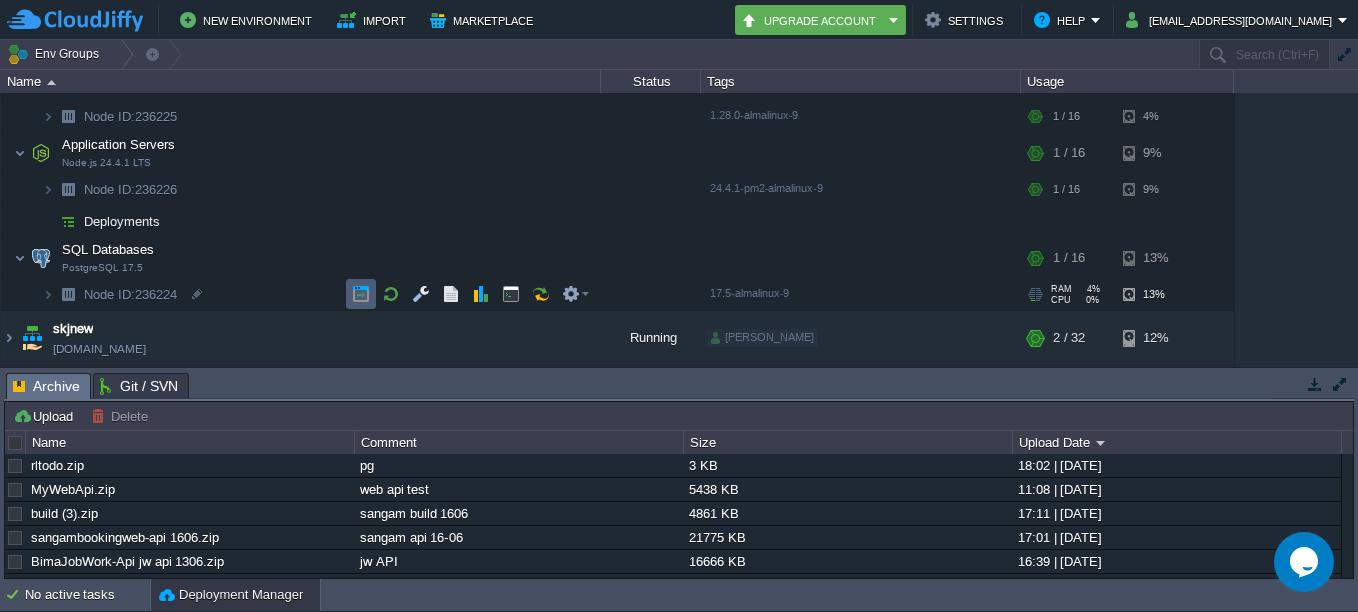 click at bounding box center (361, 294) 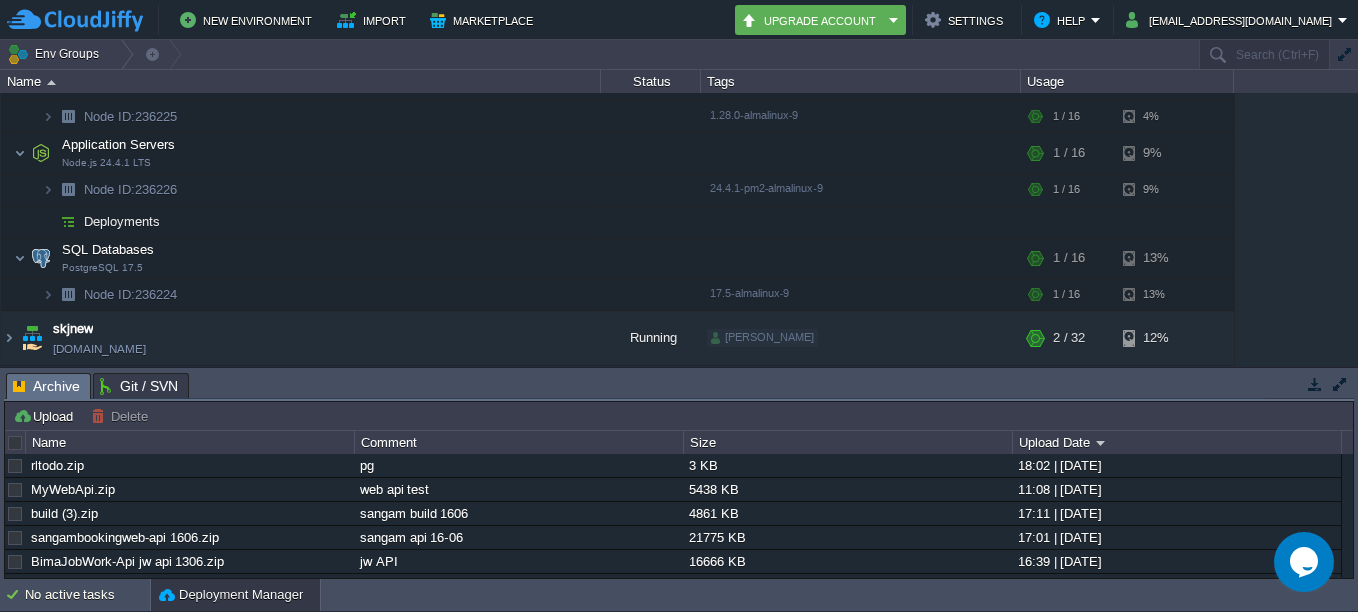 click on "New Environment Import Marketplace Bonus ₹0.00 Upgrade Account   Settings Help support@aarelit.com" at bounding box center (679, 20) 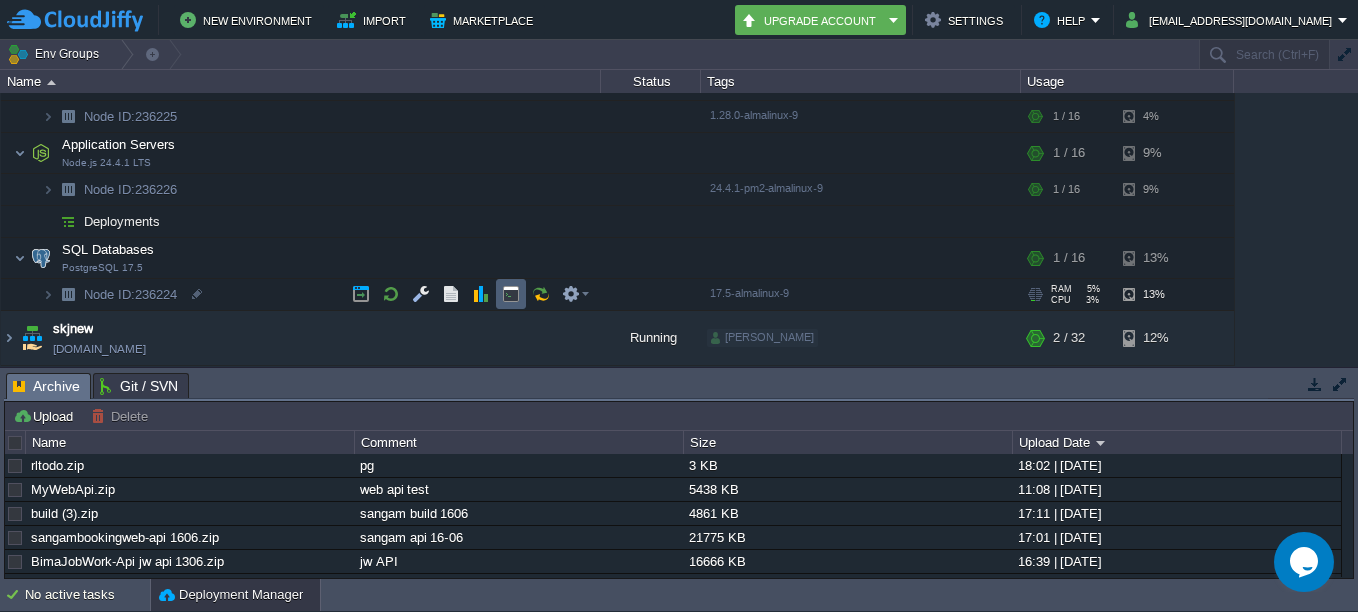 click at bounding box center (511, 294) 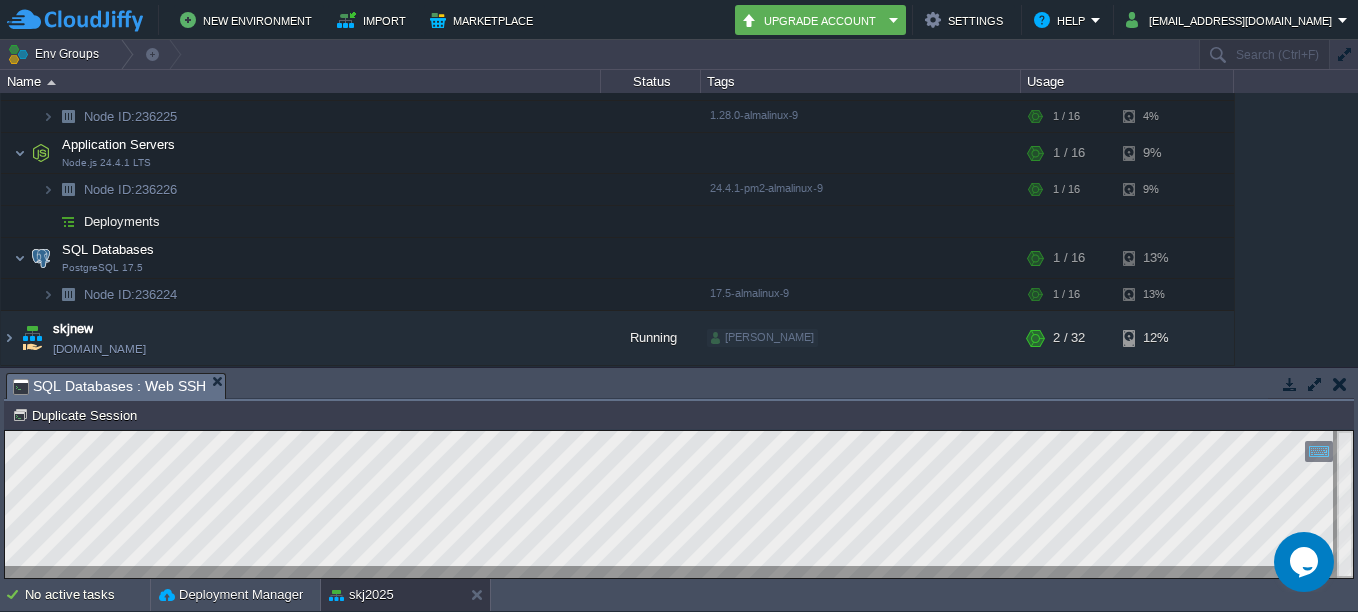 scroll, scrollTop: 0, scrollLeft: 0, axis: both 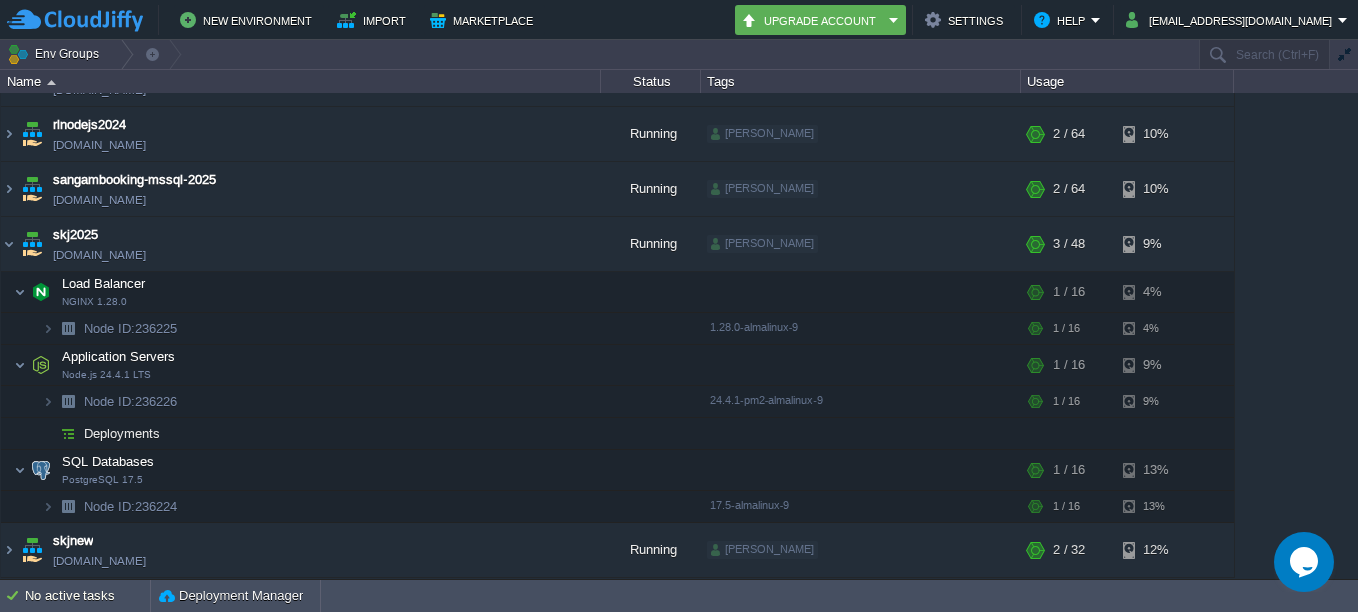 click on "Deployment Manager" at bounding box center [235, 596] 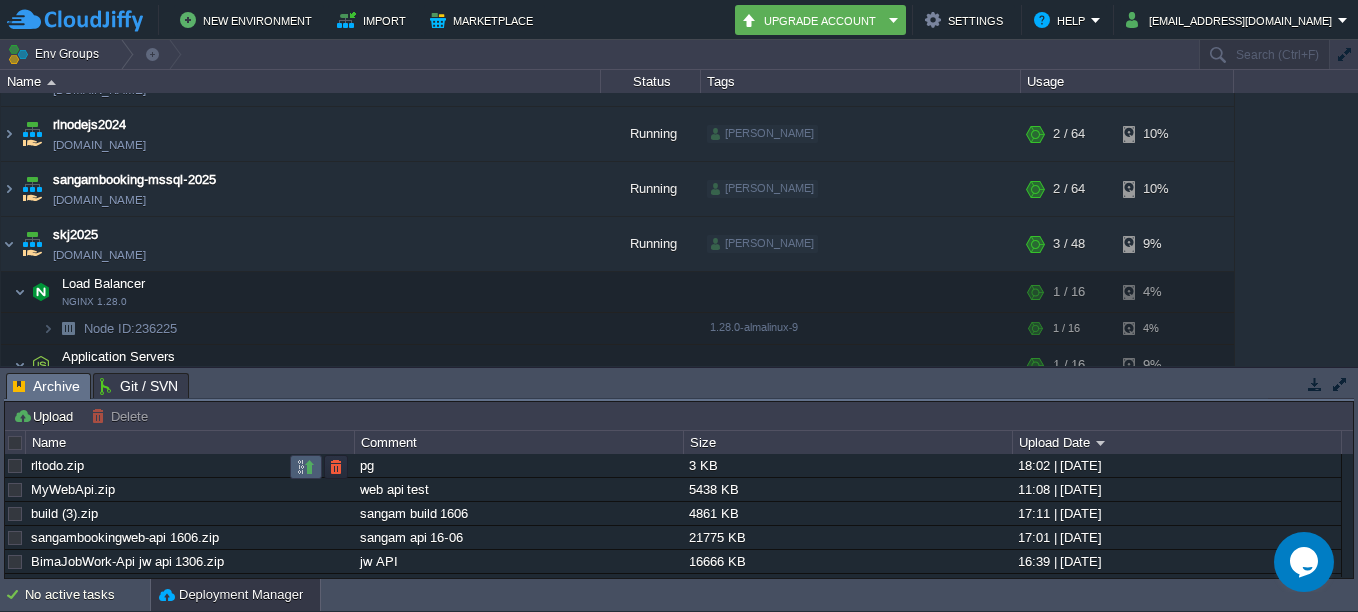click at bounding box center (306, 467) 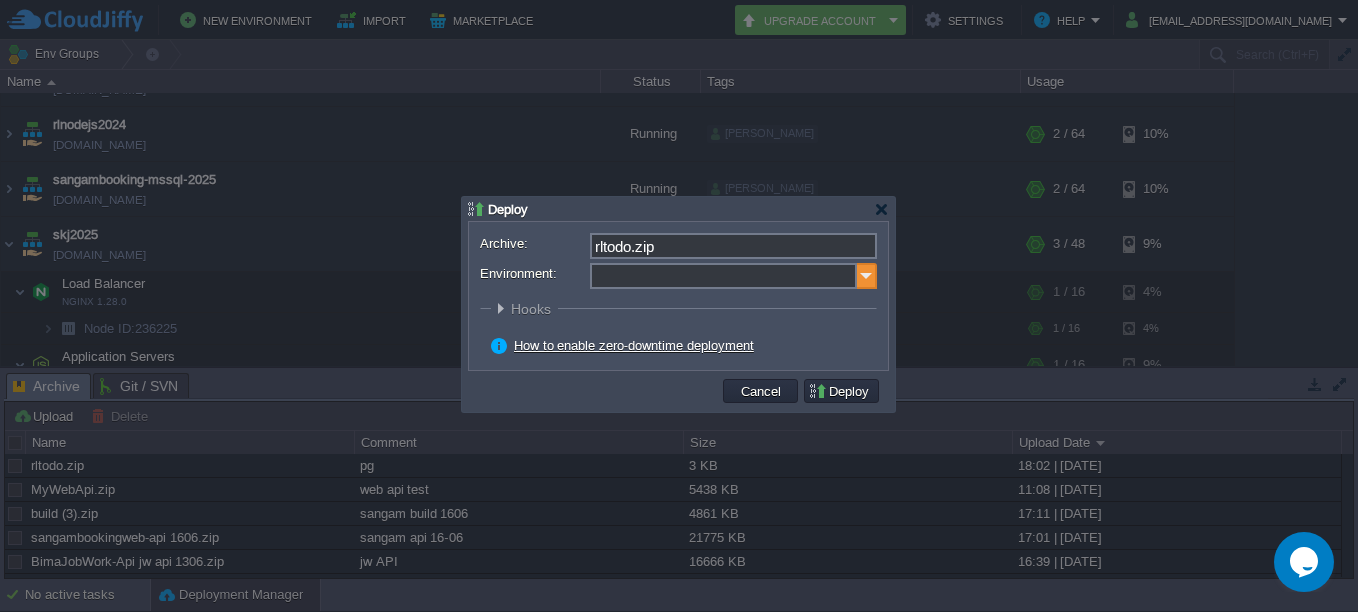 click at bounding box center [867, 276] 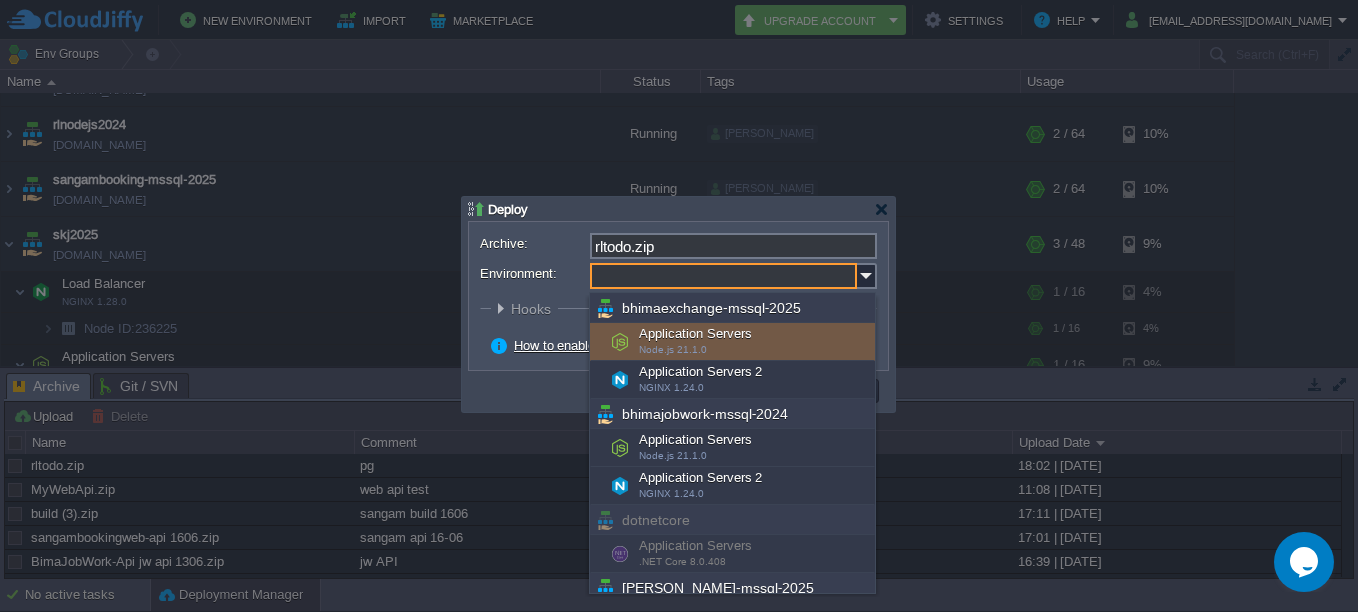 click on "Archive: rltodo.zip Environment:  : ROOT   Hooks  Pre   Build Post   Pre   Deploy Post   Pre   Update Post   Deploy Strategy Simultaneous deployment Sequential deployment with delay   30 sec Enable  zero-downtime deployment How to enable zero-downtime deployment" at bounding box center [681, 296] 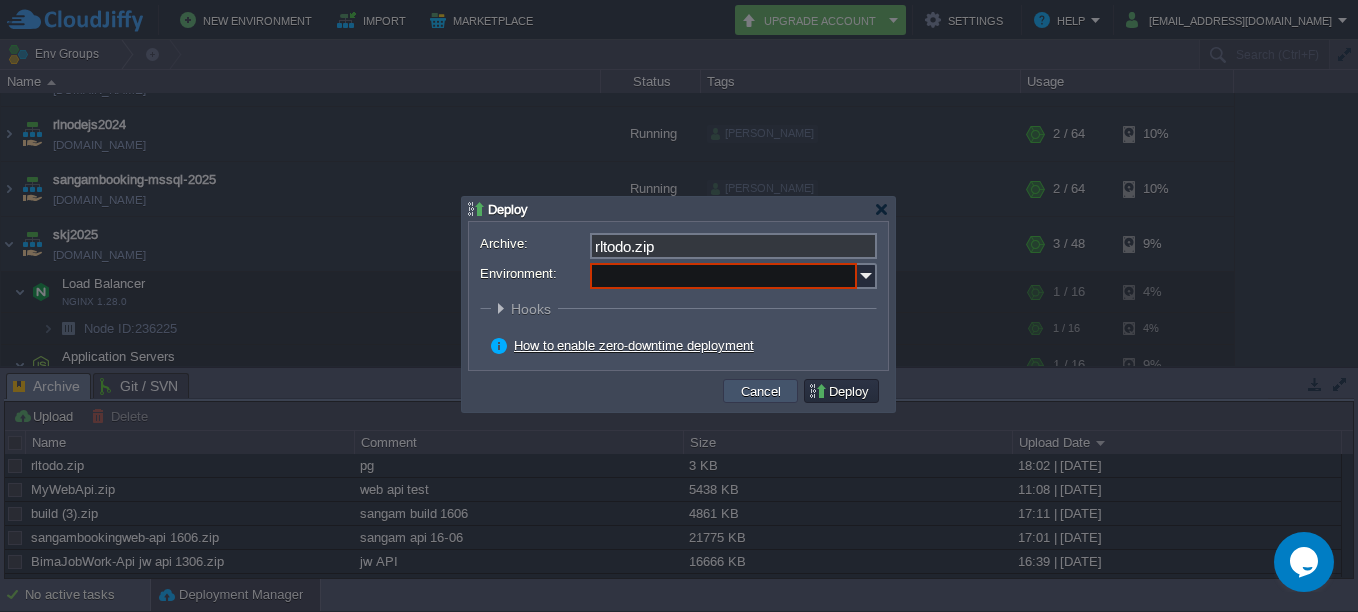click on "Cancel" at bounding box center [761, 391] 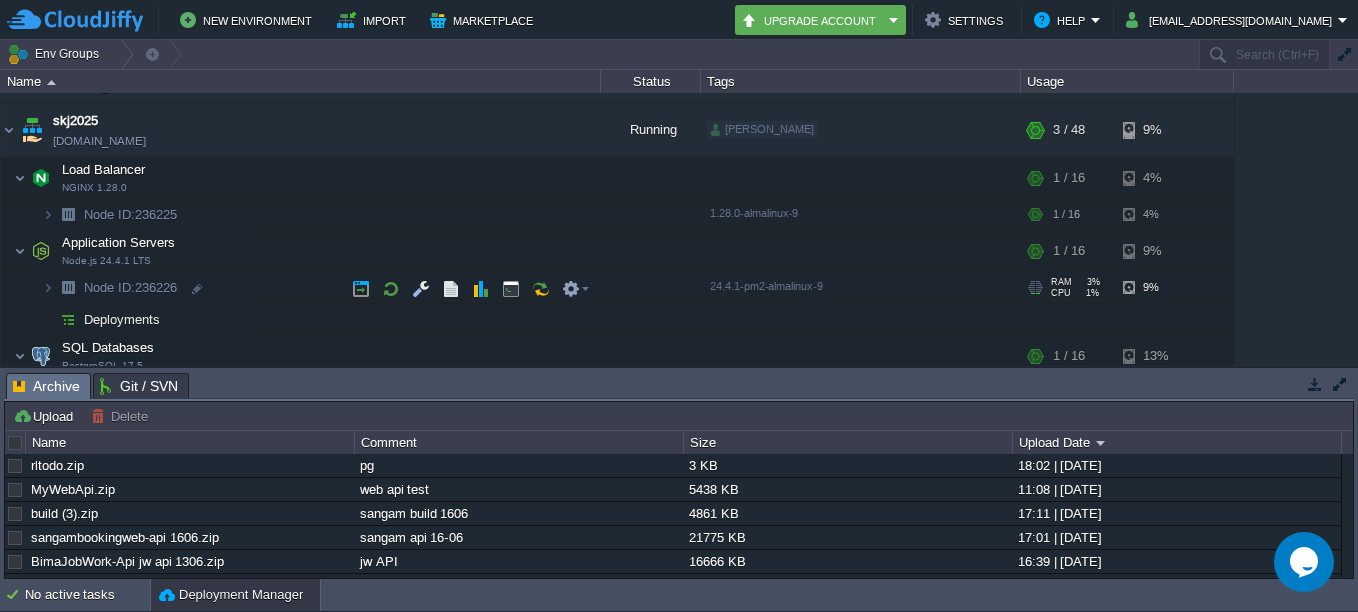scroll, scrollTop: 693, scrollLeft: 0, axis: vertical 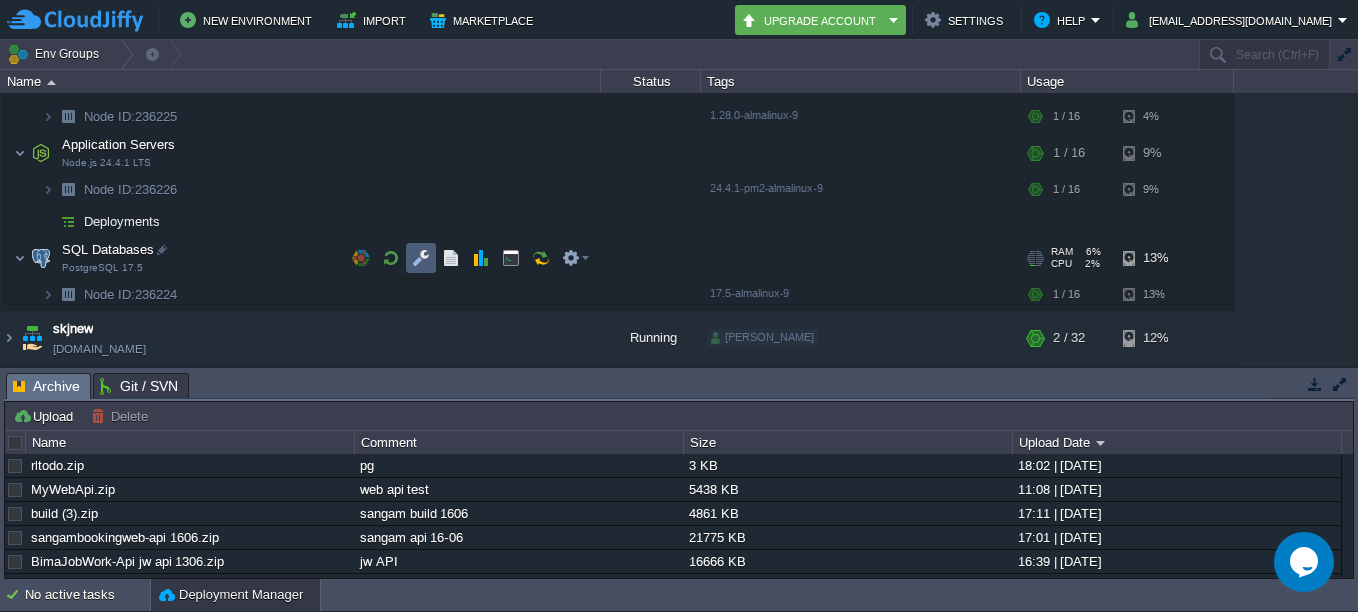 click at bounding box center [421, 258] 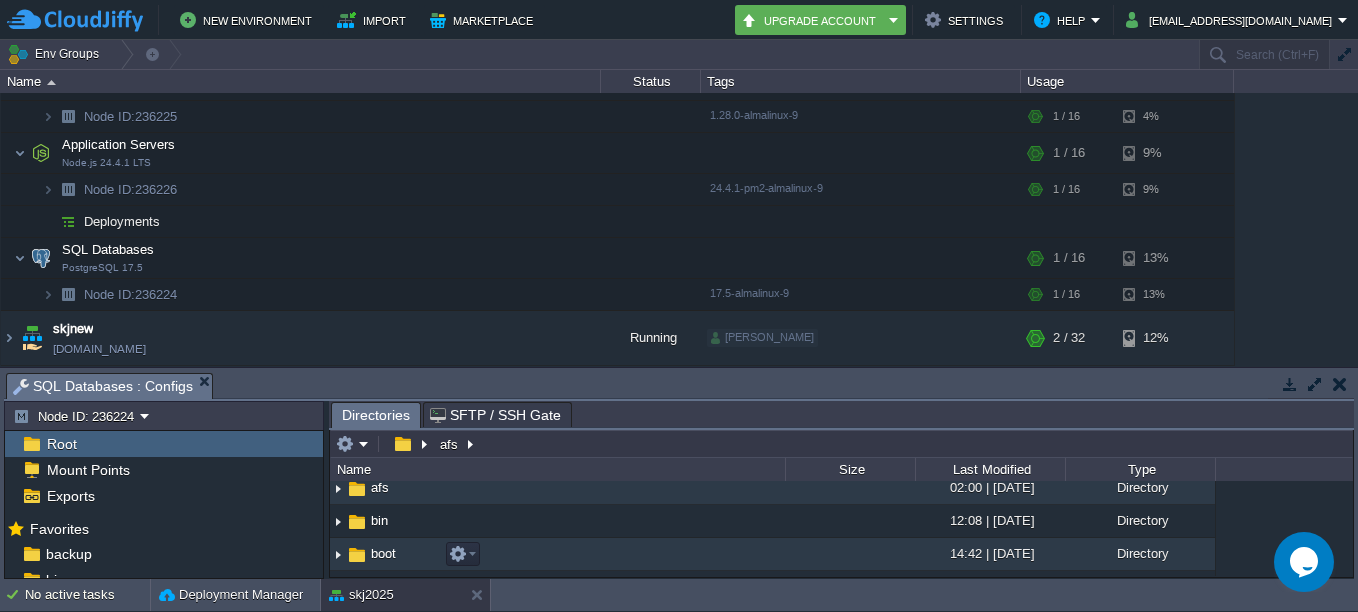 scroll, scrollTop: 0, scrollLeft: 0, axis: both 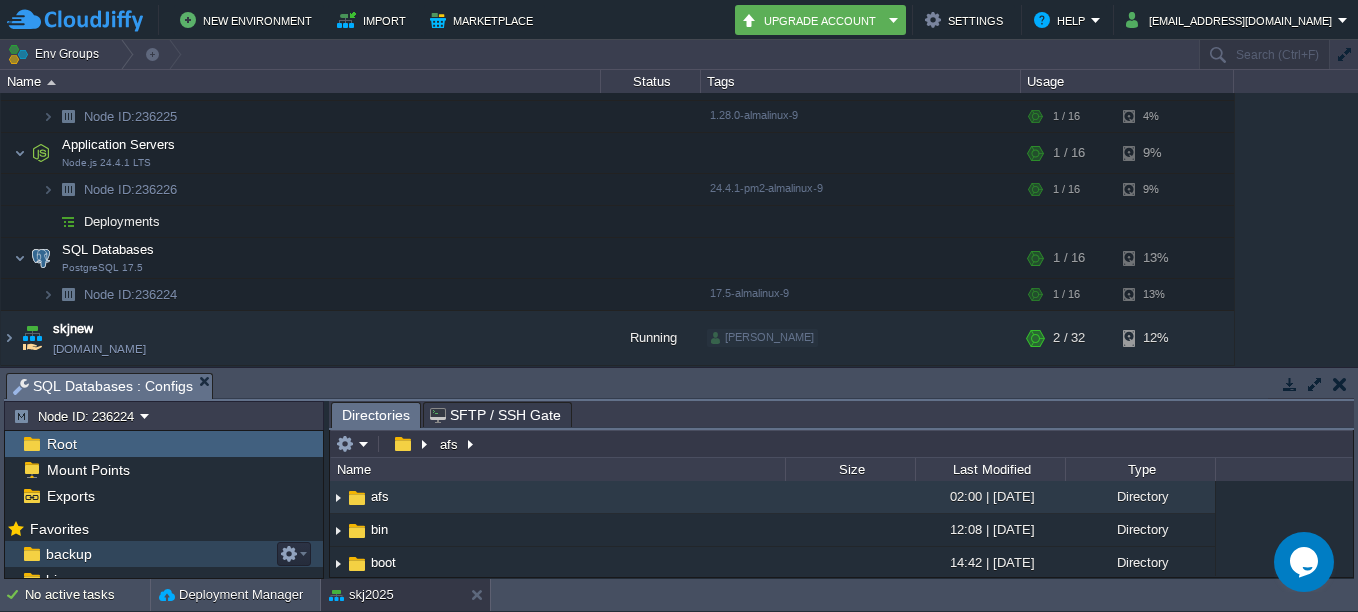 click on "backup" at bounding box center (164, 554) 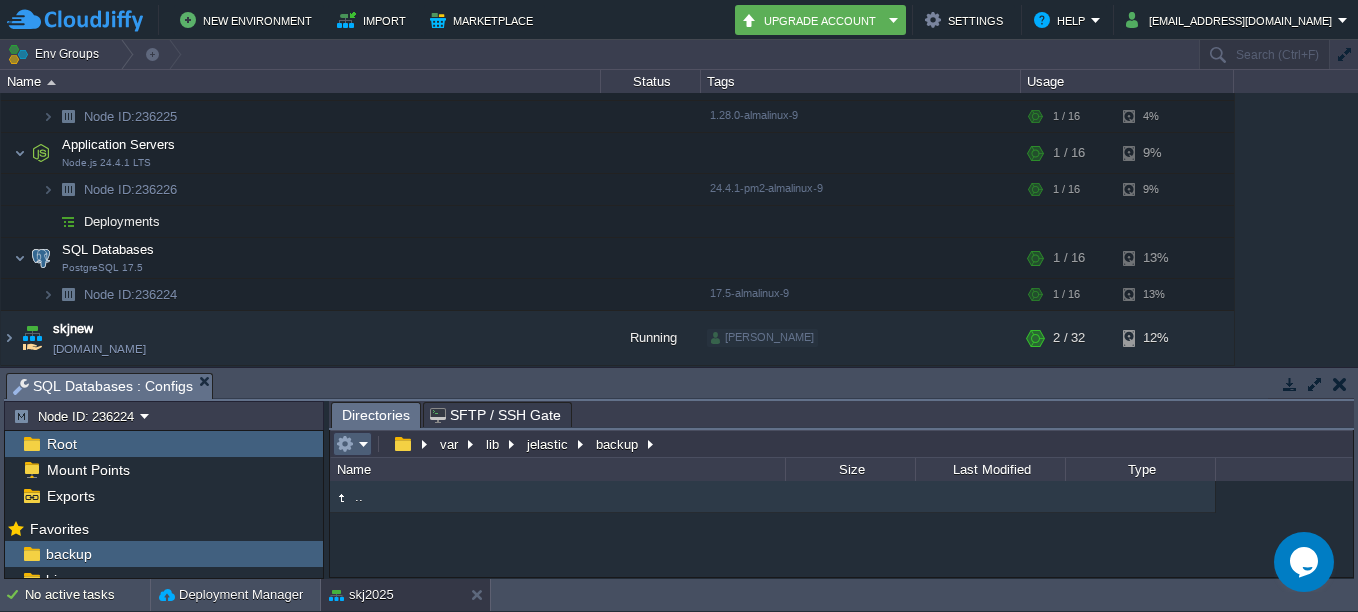 click at bounding box center (352, 444) 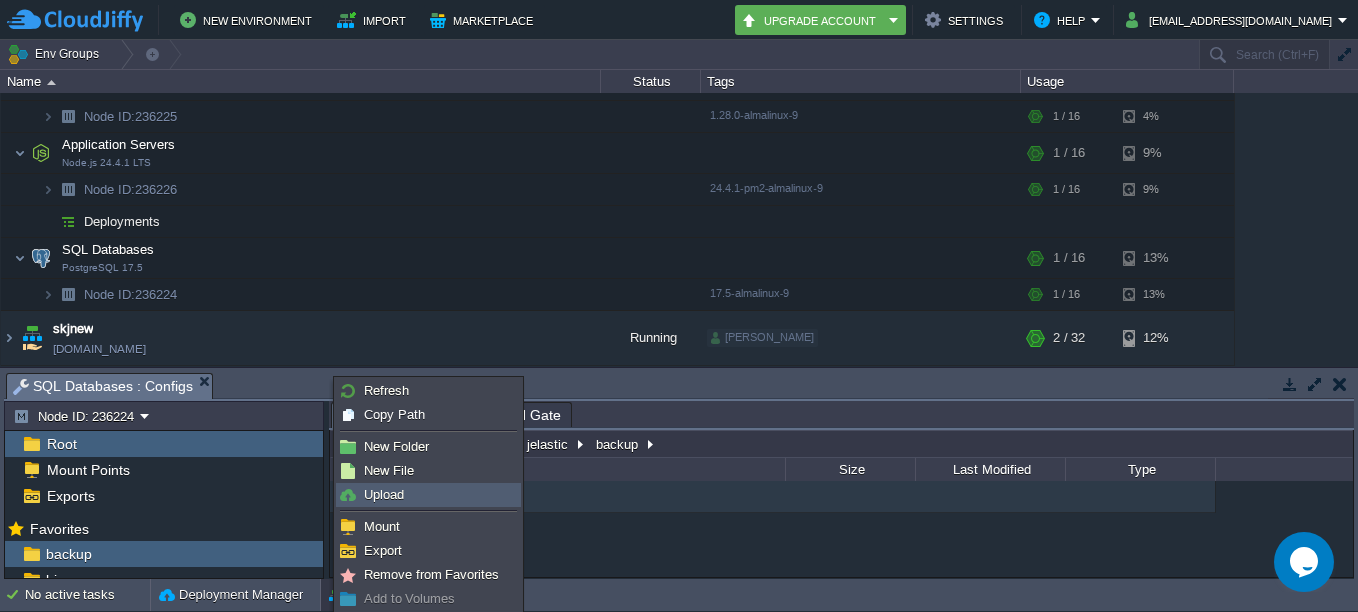 click on "Upload" at bounding box center [428, 495] 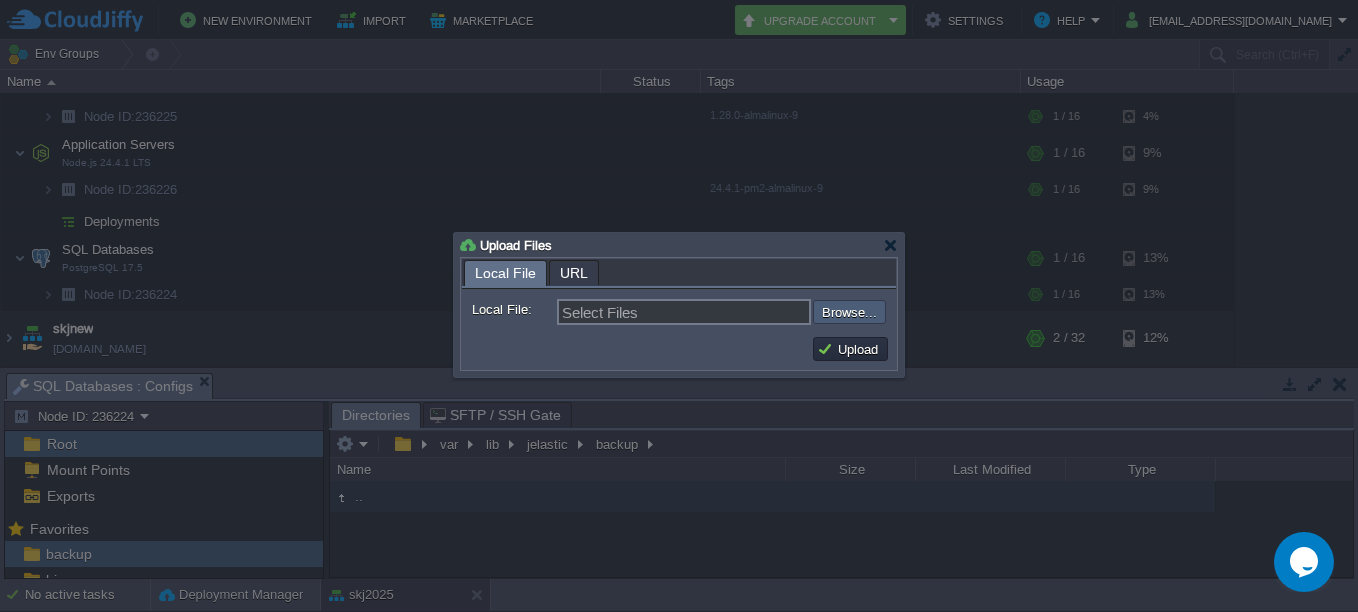 click at bounding box center [759, 312] 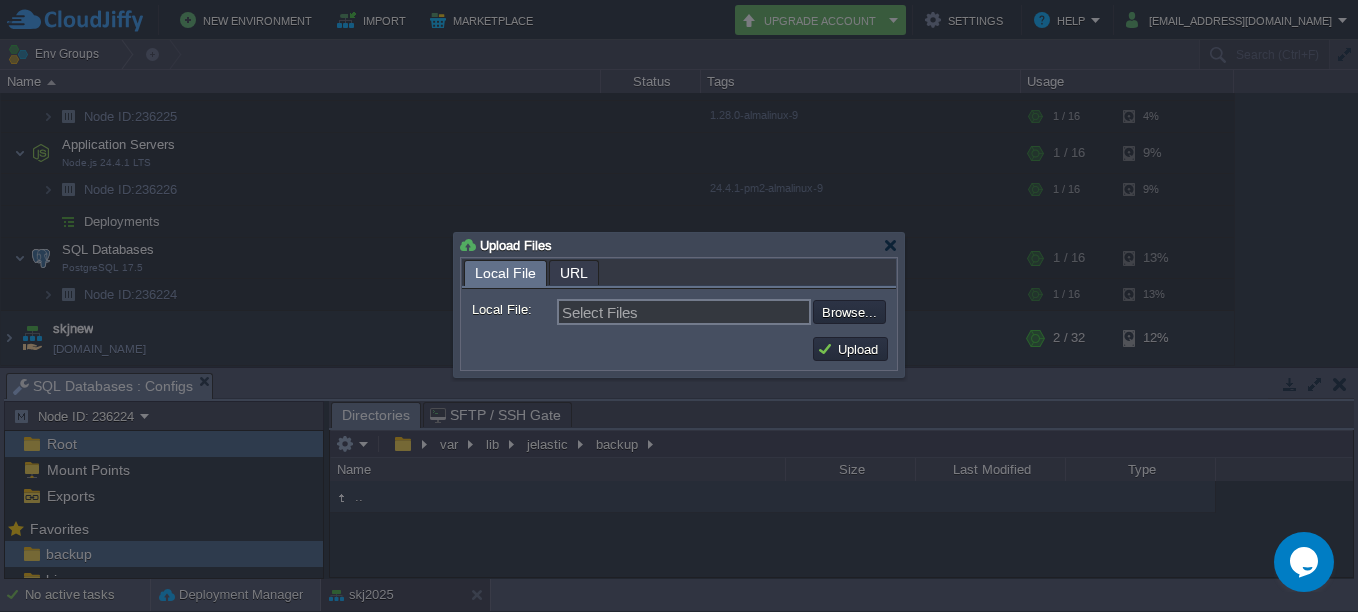 type on "C:\fakepath\rltodo.backup" 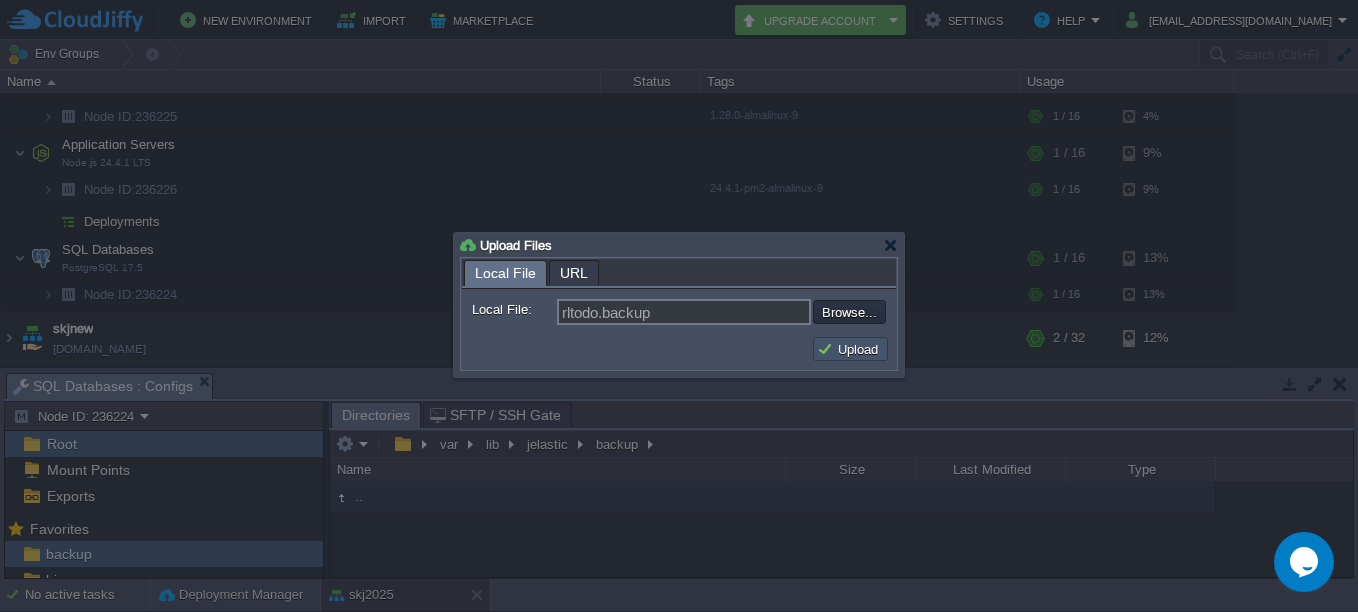 click on "Upload" at bounding box center [850, 349] 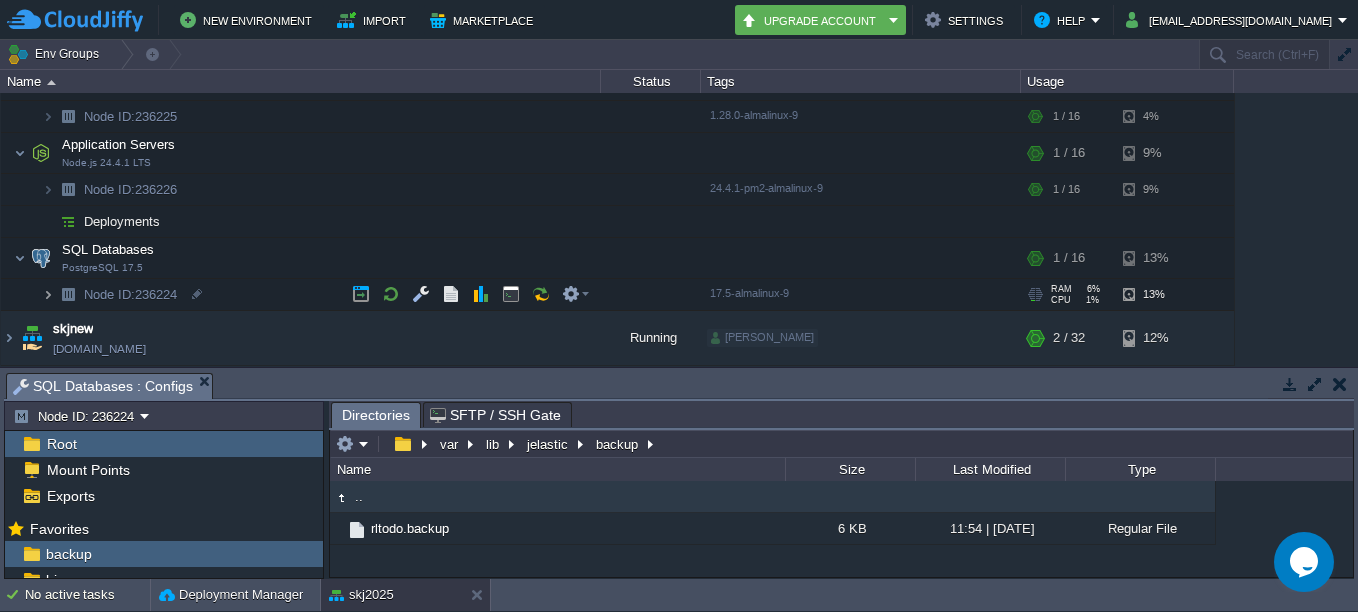 click at bounding box center [48, 294] 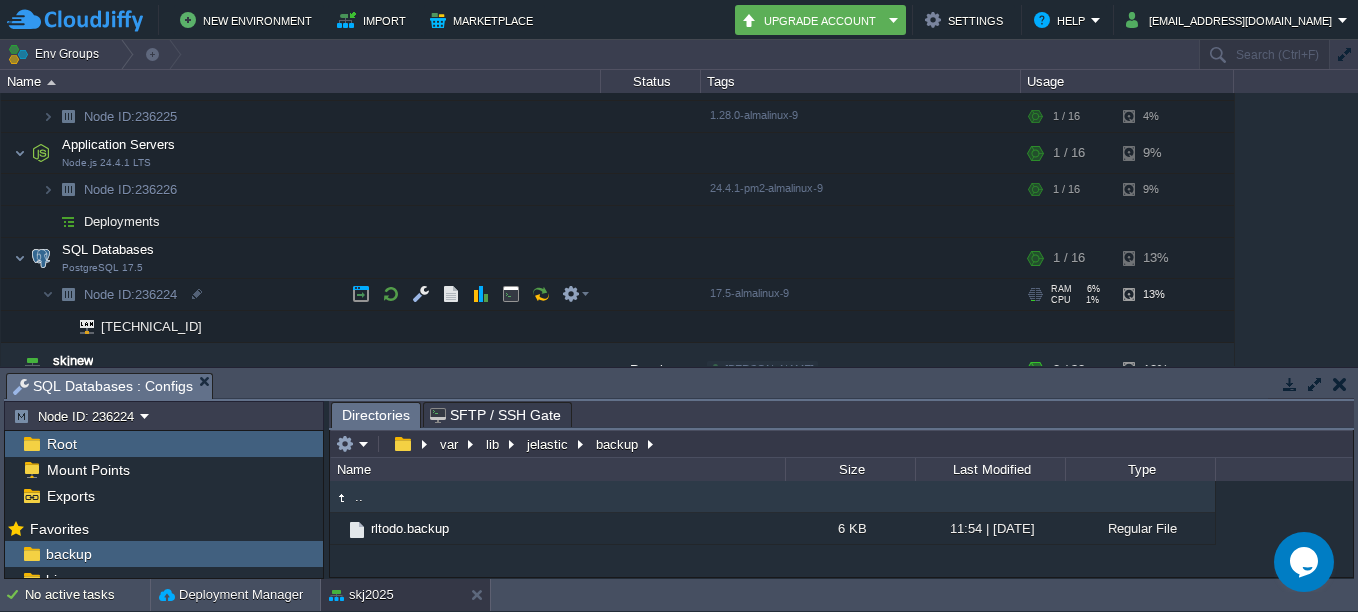 scroll, scrollTop: 725, scrollLeft: 0, axis: vertical 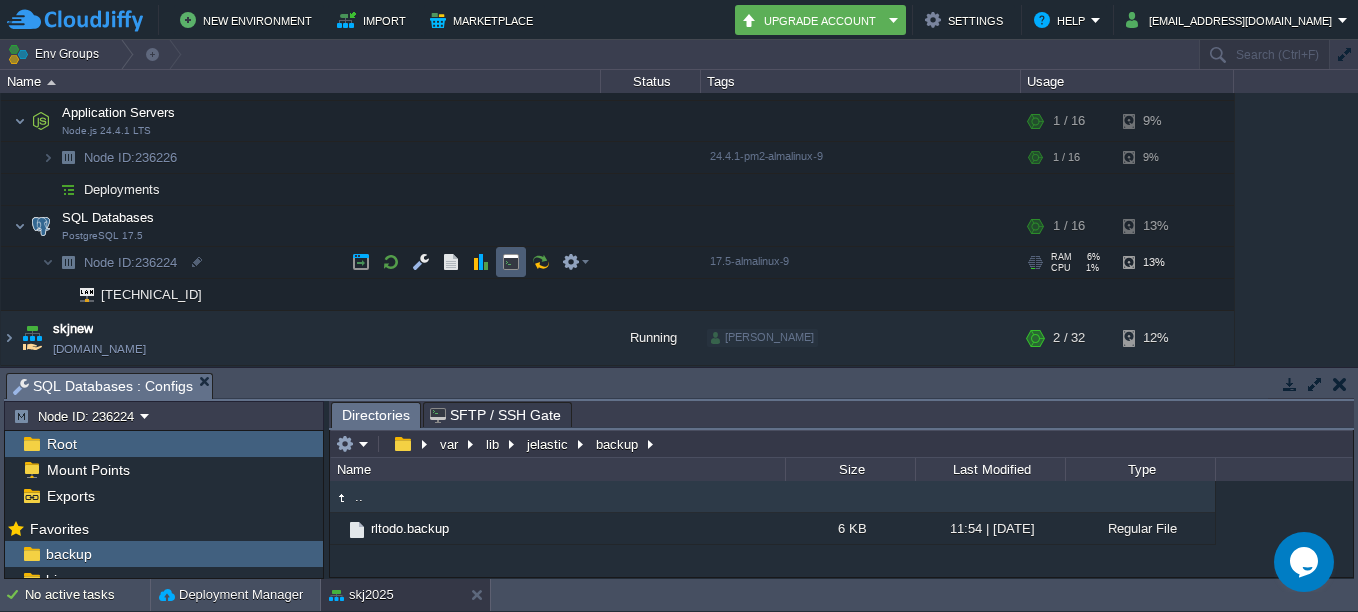 click at bounding box center [511, 262] 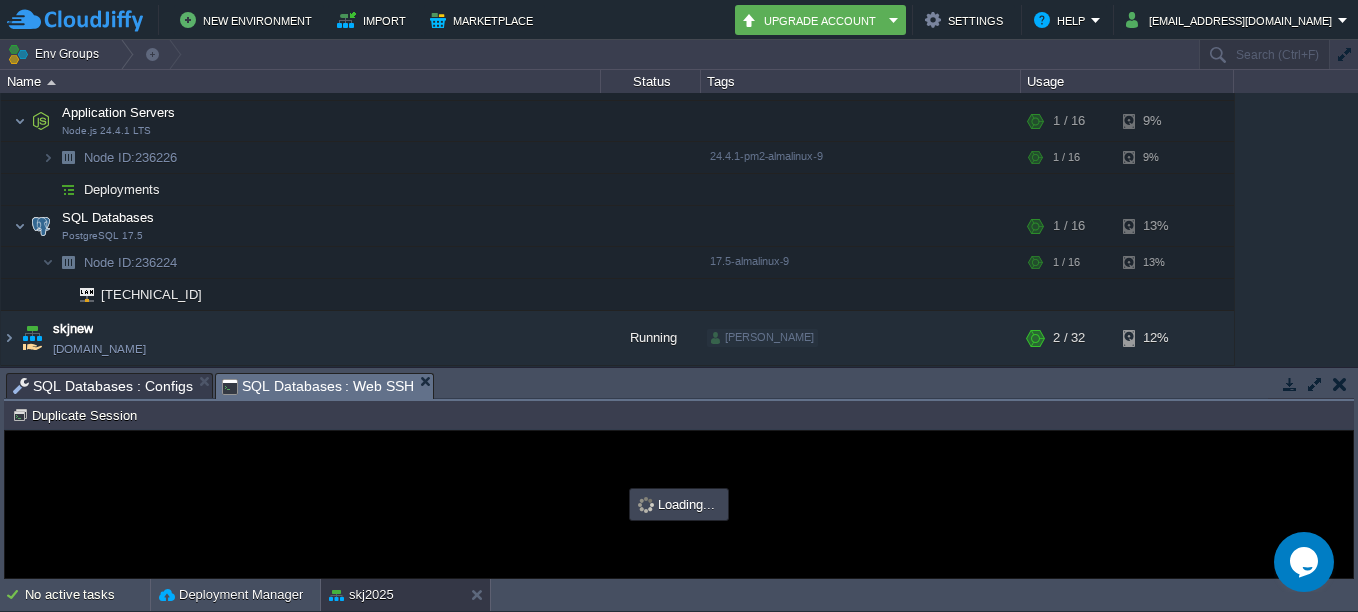 scroll, scrollTop: 0, scrollLeft: 0, axis: both 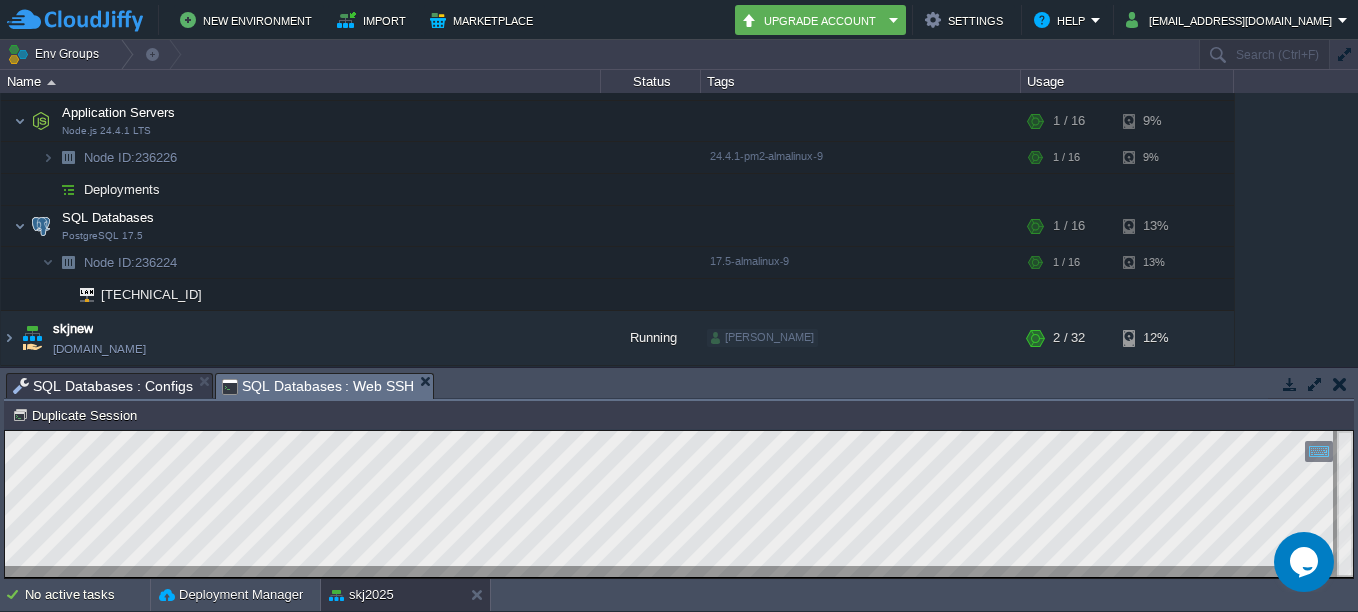 type on "#000000" 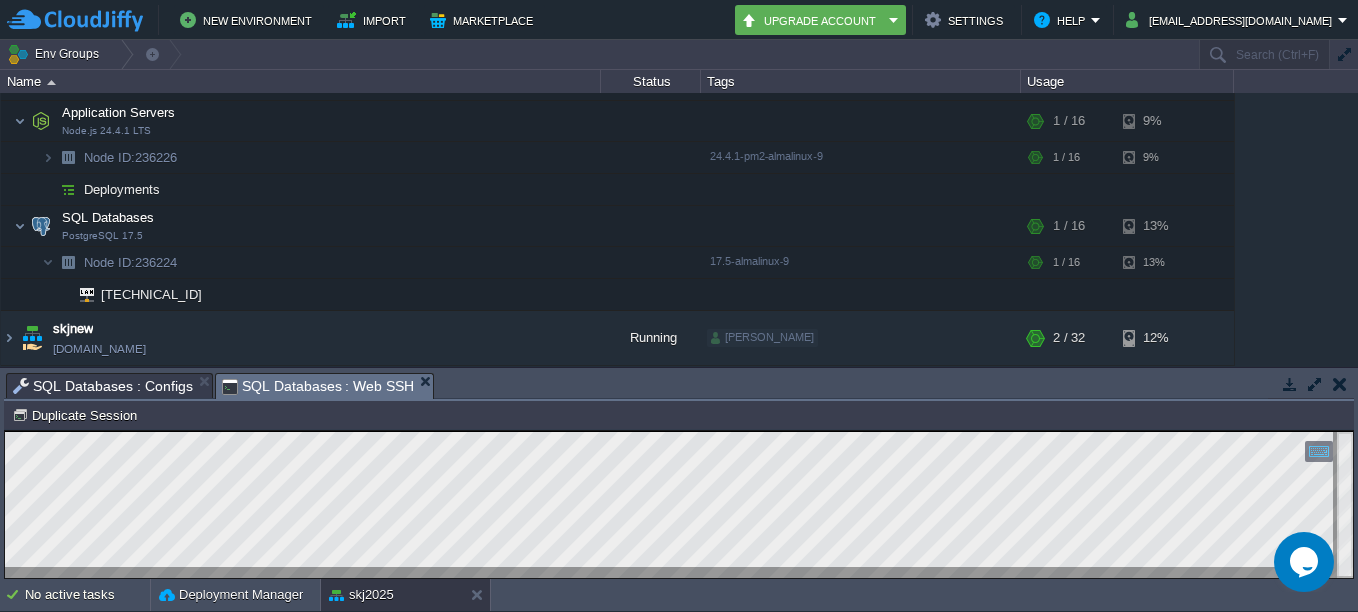 click 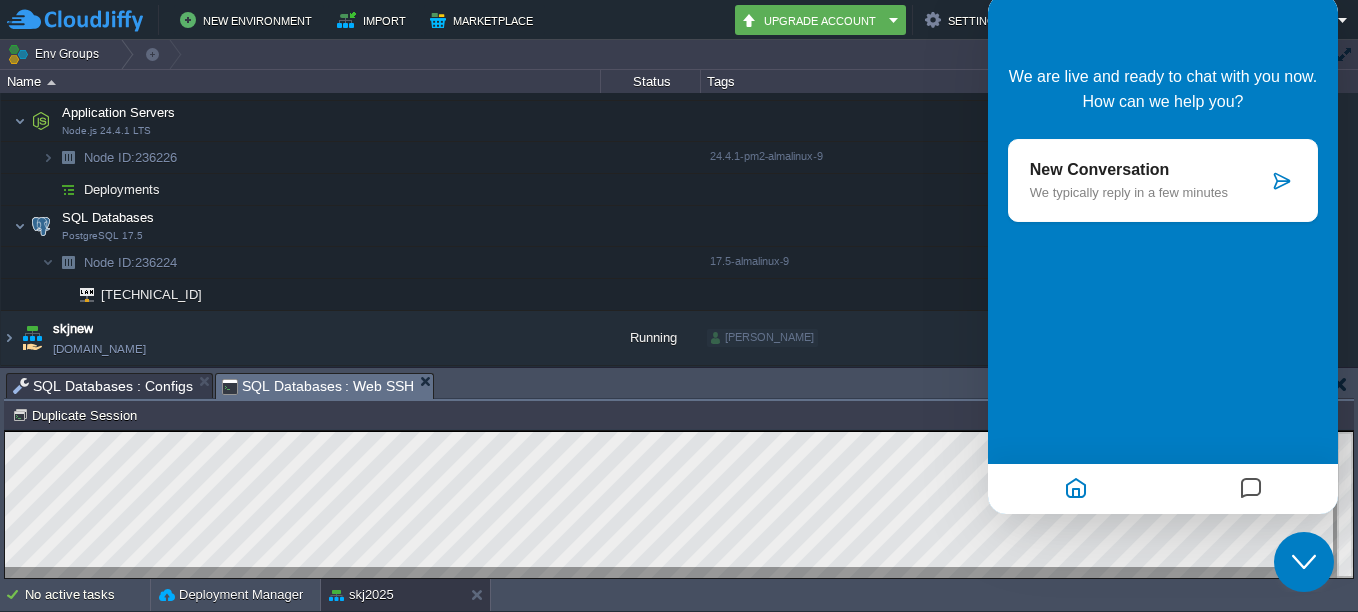 click on "Close Chat This icon closes the chat window." at bounding box center (1304, 562) 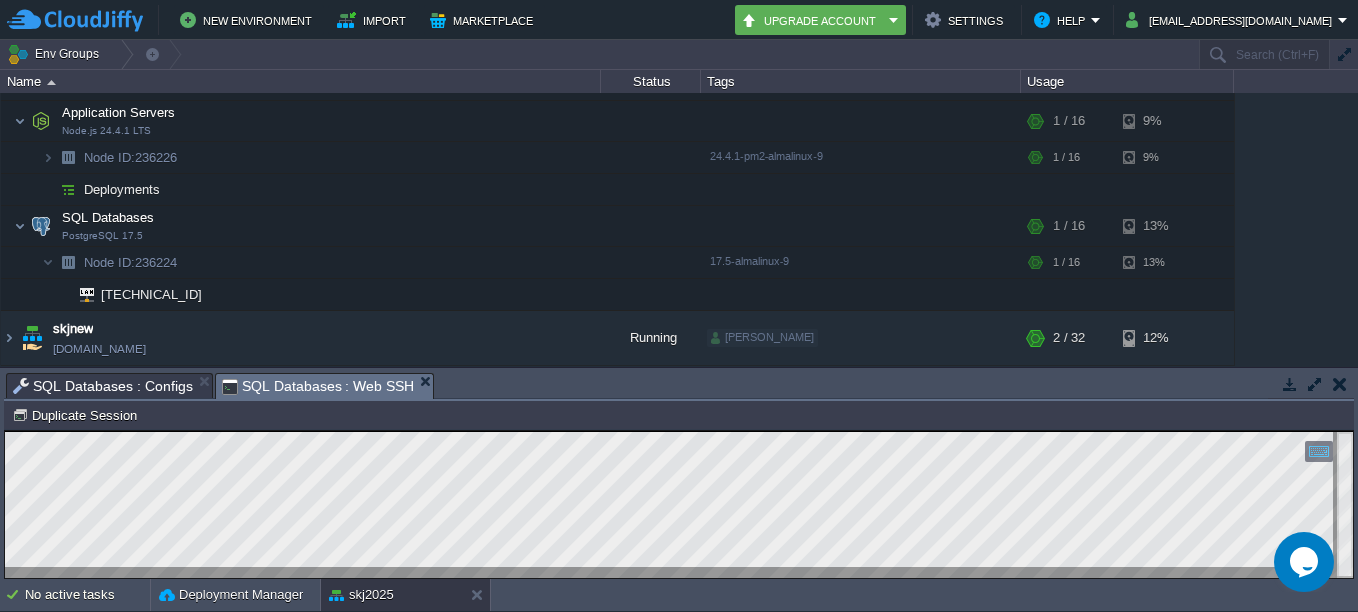 type 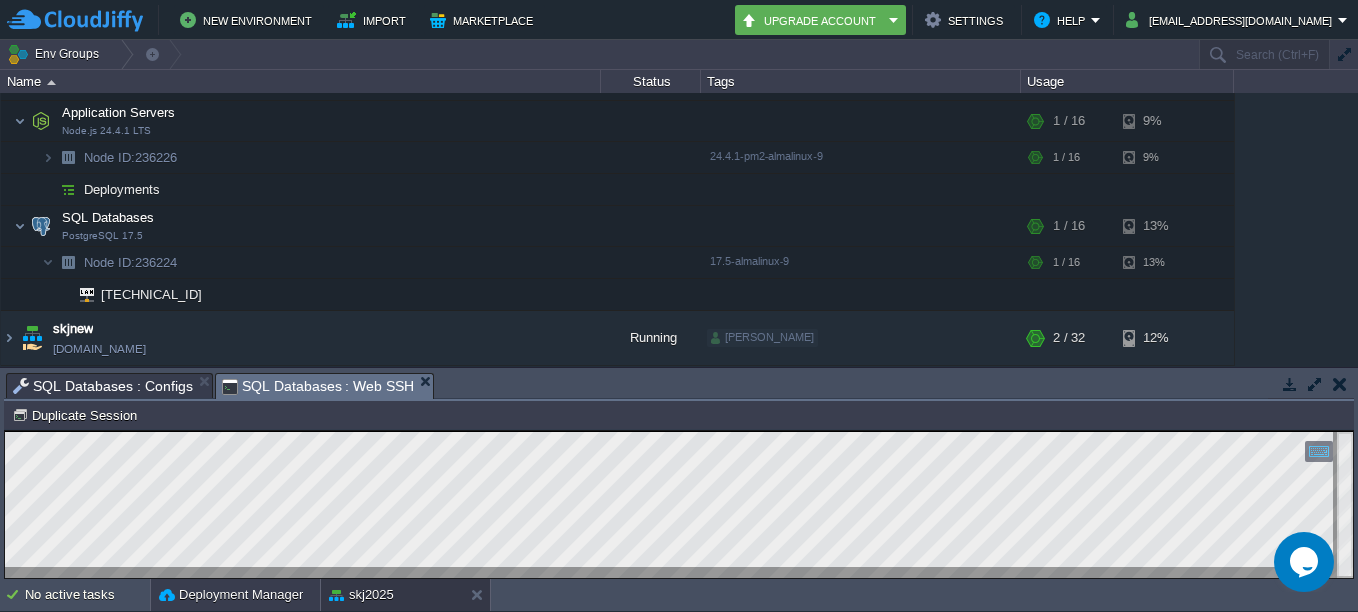 drag, startPoint x: 164, startPoint y: 145, endPoint x: 156, endPoint y: 581, distance: 436.0734 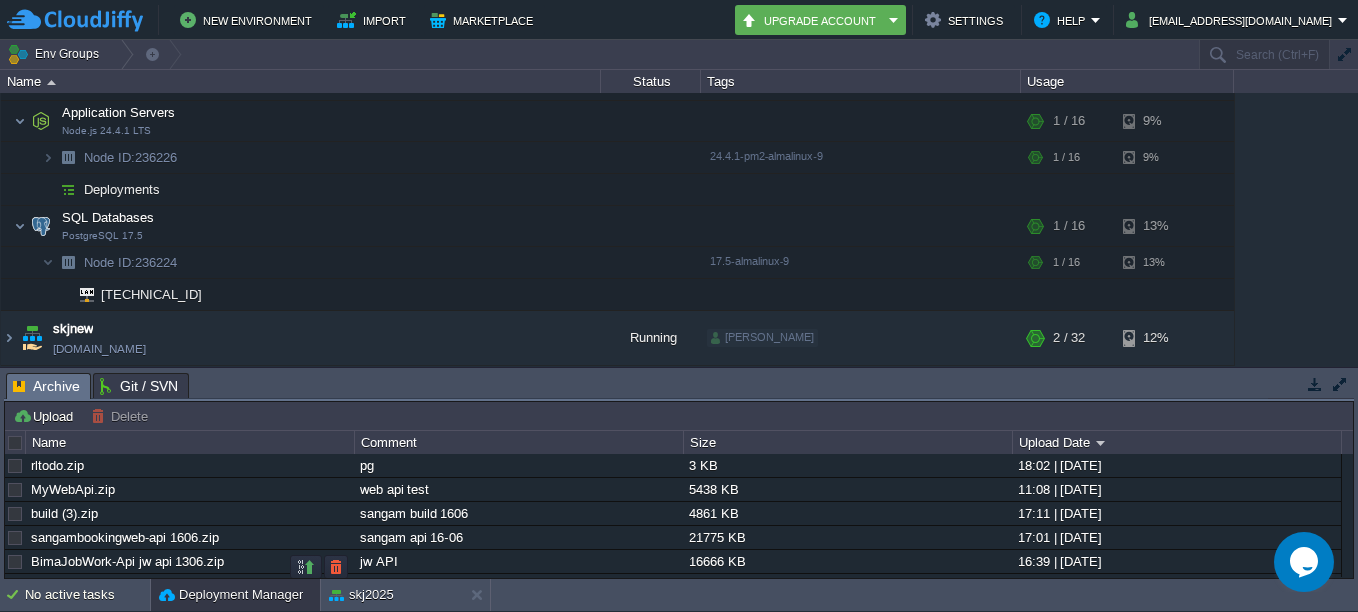 click on "Deployment Manager" at bounding box center [231, 595] 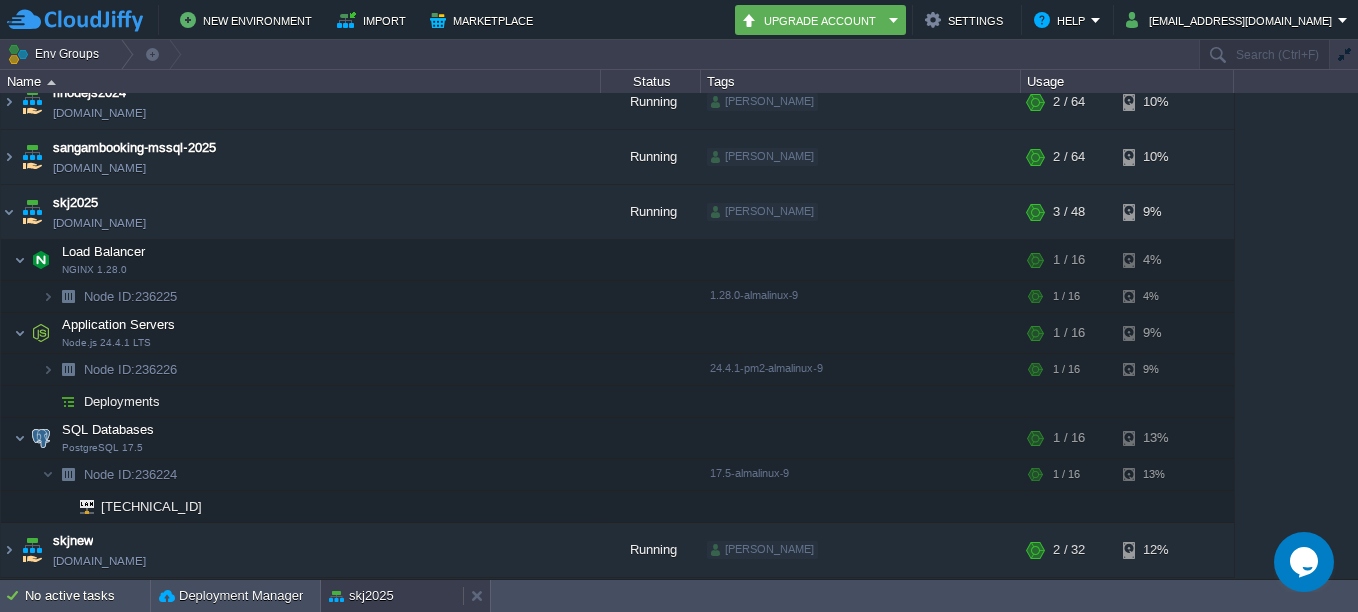 click on "skj2025" at bounding box center (392, 596) 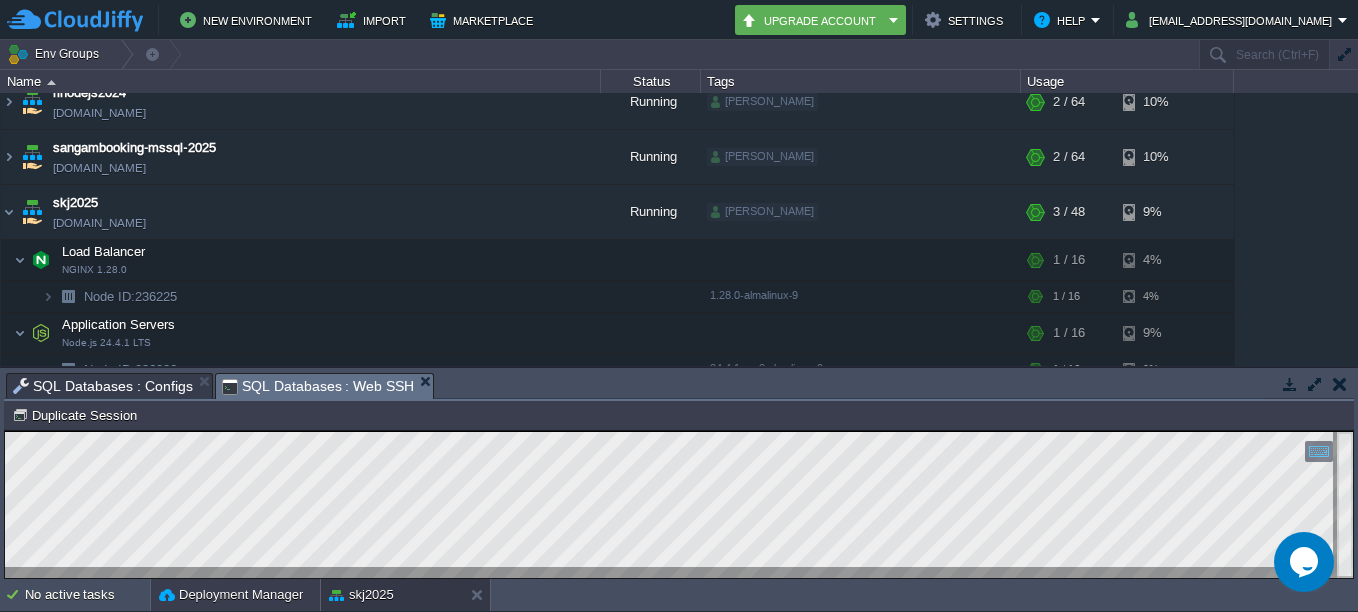 click on "Deployment Manager" at bounding box center (235, 595) 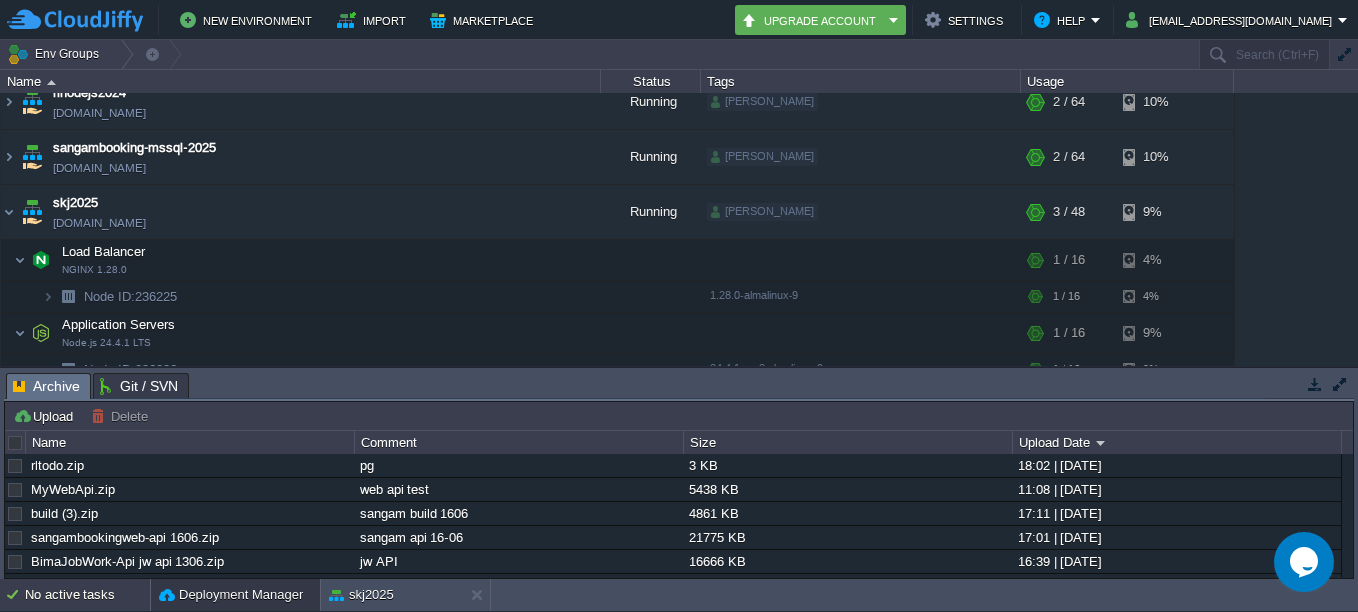 click on "No active tasks" at bounding box center [87, 595] 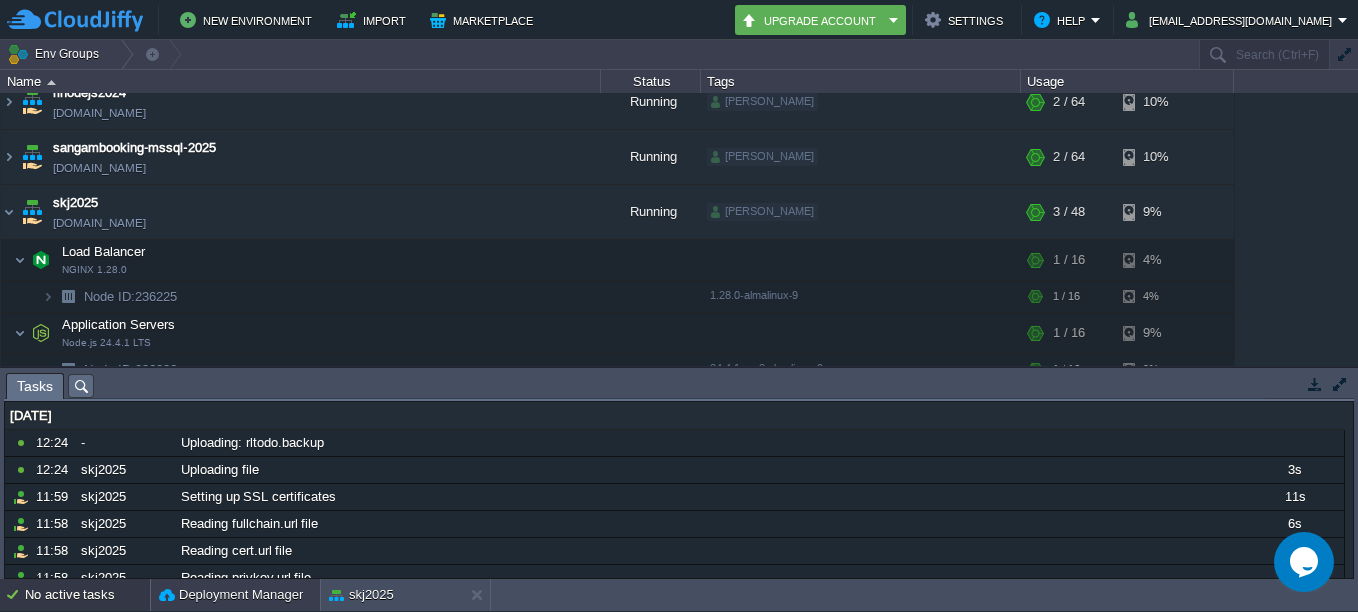 click on "Deployment Manager" at bounding box center [231, 595] 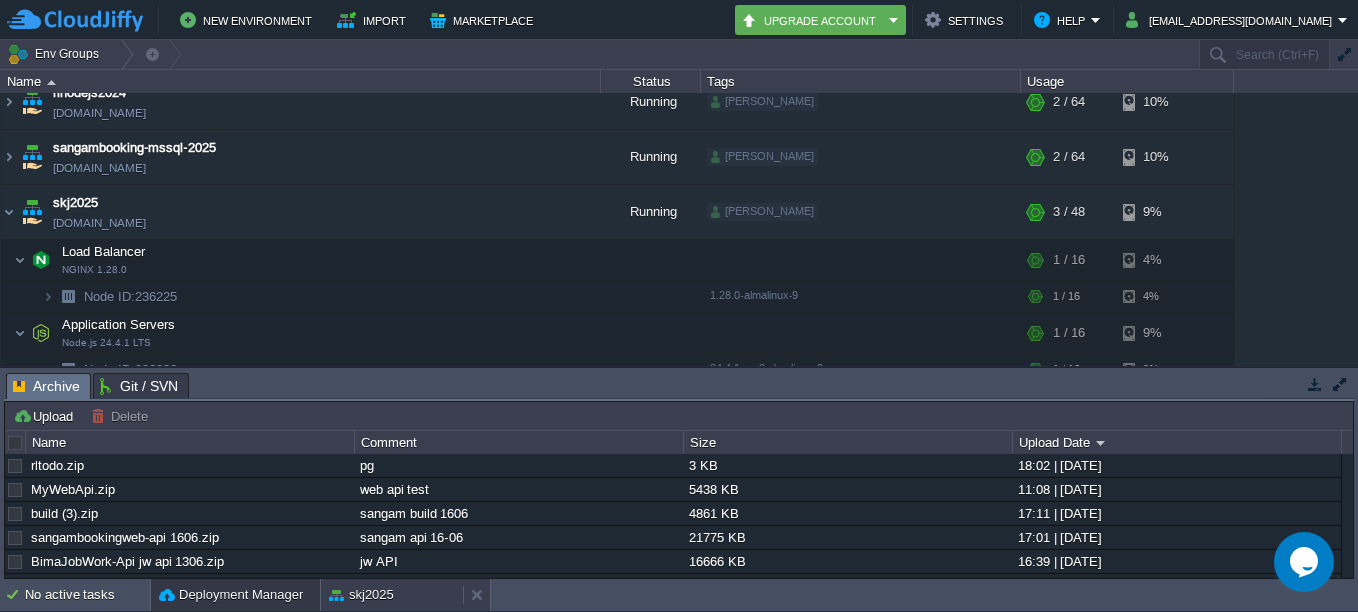 click on "skj2025" at bounding box center (361, 595) 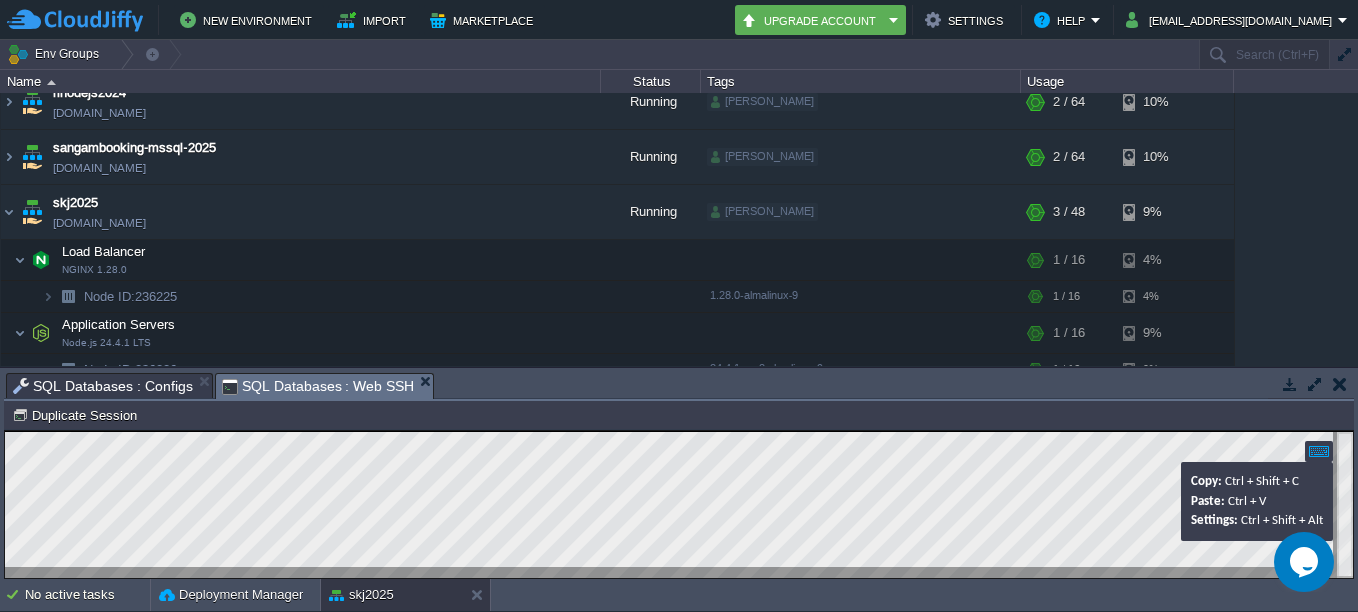 click at bounding box center (1319, 451) 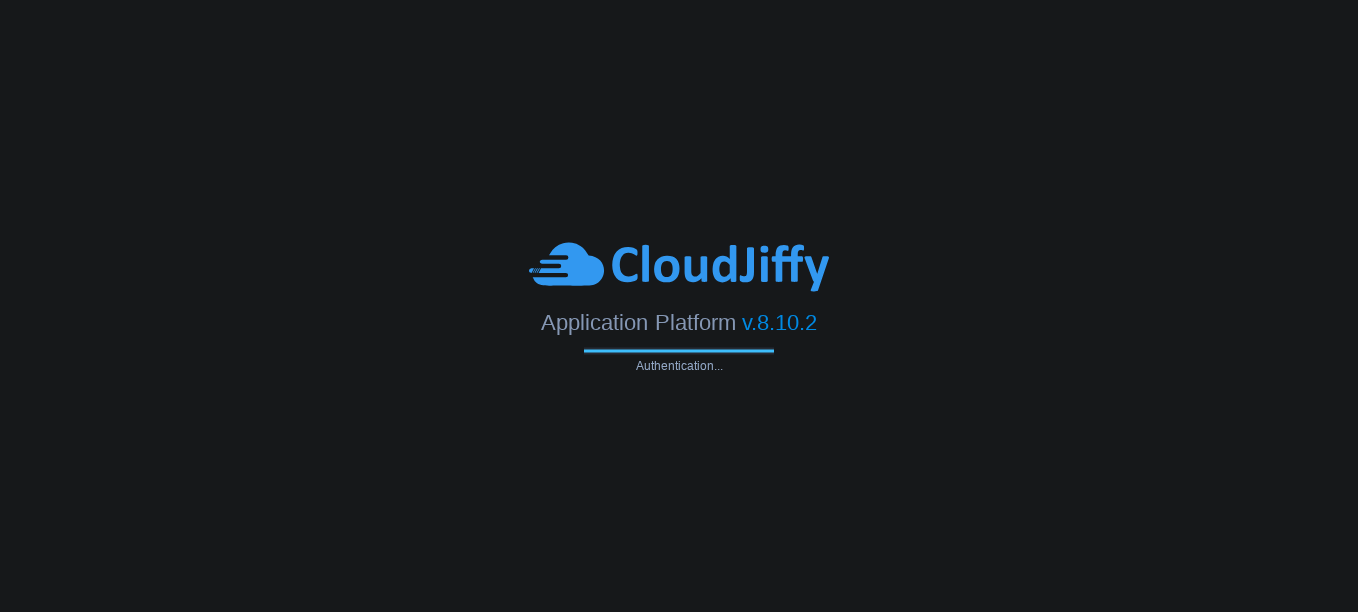 scroll, scrollTop: 0, scrollLeft: 0, axis: both 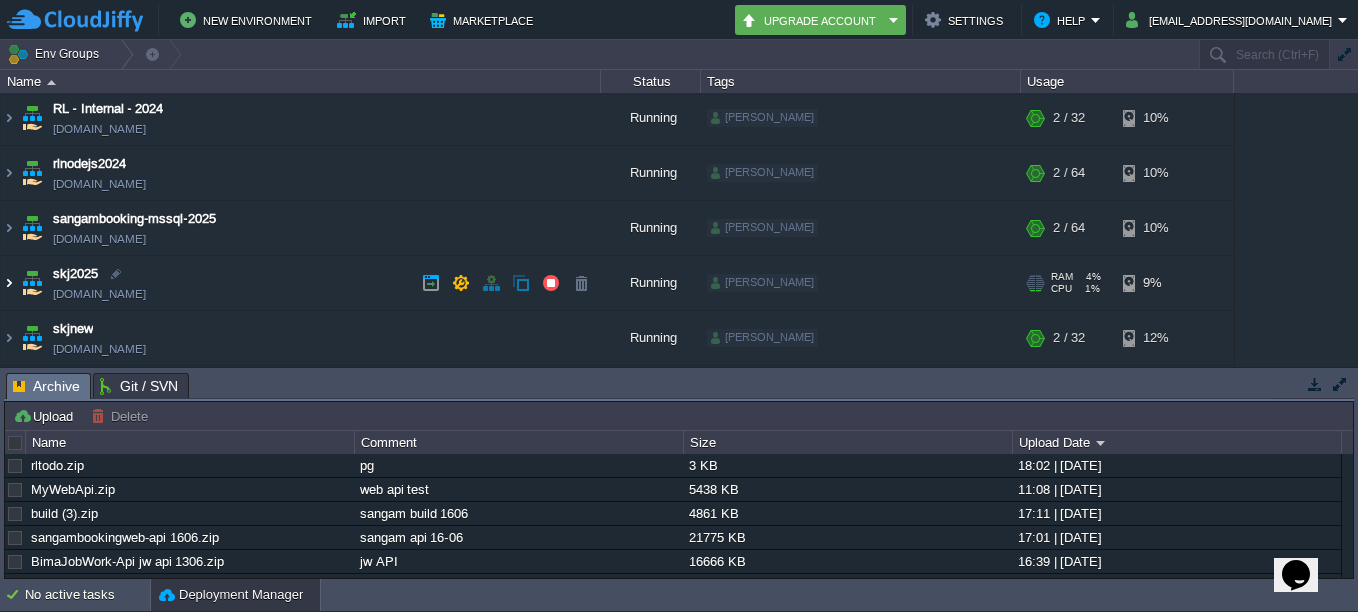 click at bounding box center [9, 283] 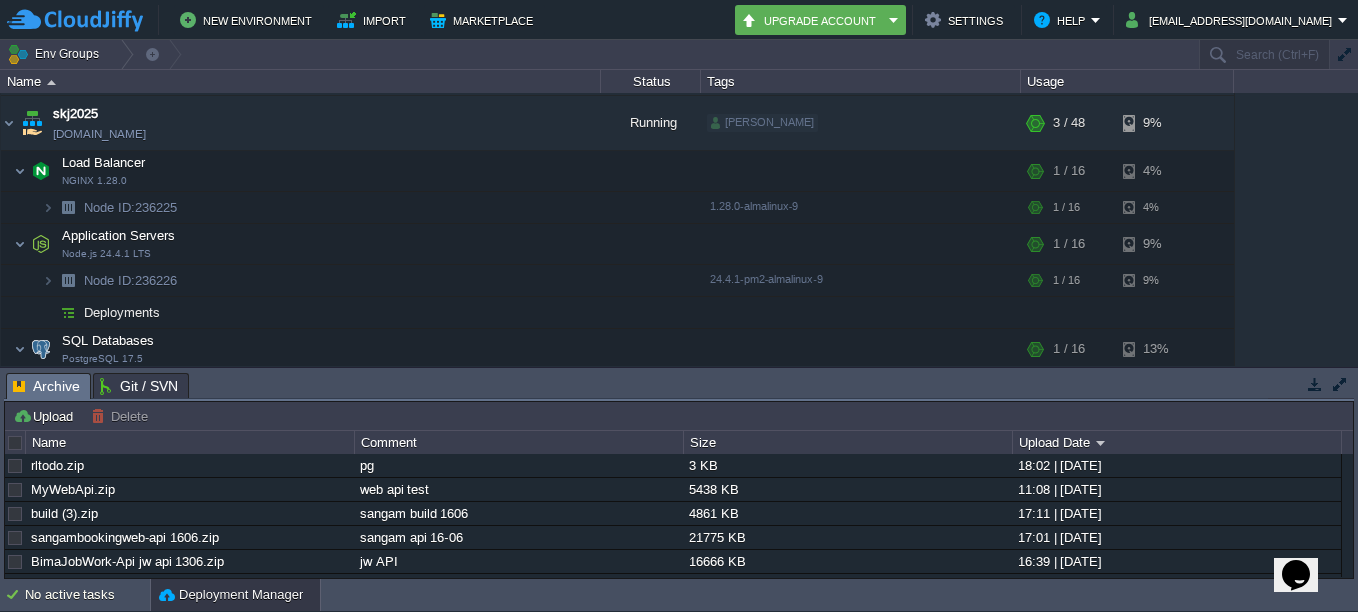 scroll, scrollTop: 693, scrollLeft: 0, axis: vertical 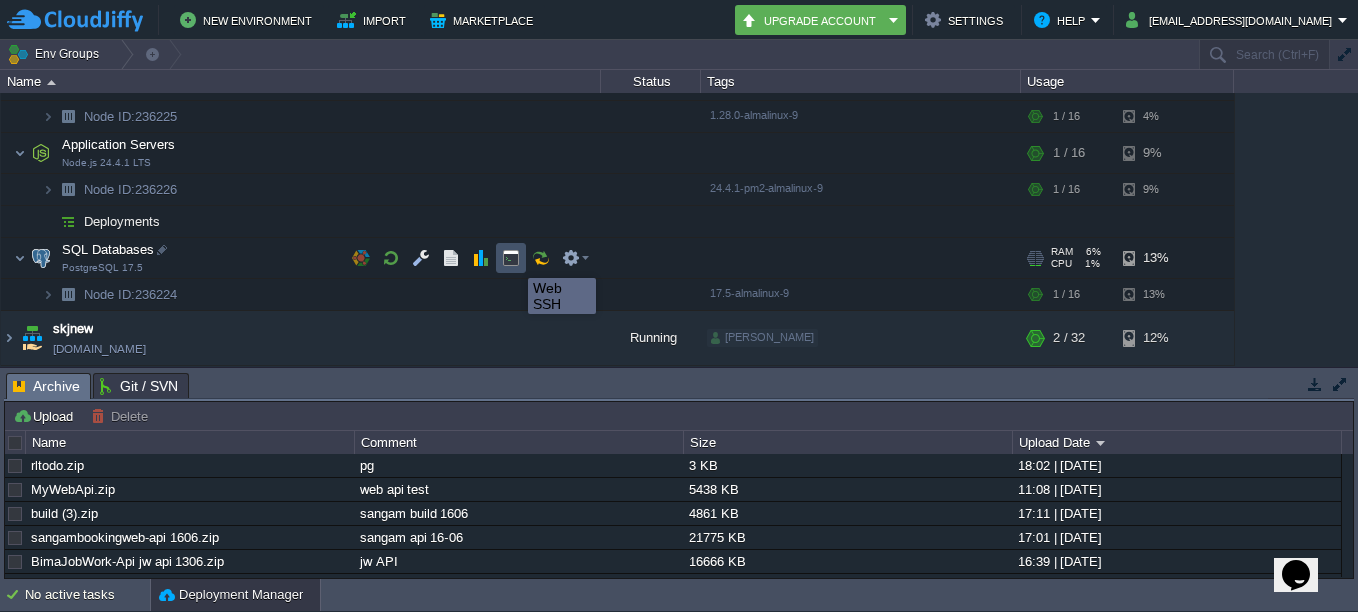 click at bounding box center [511, 258] 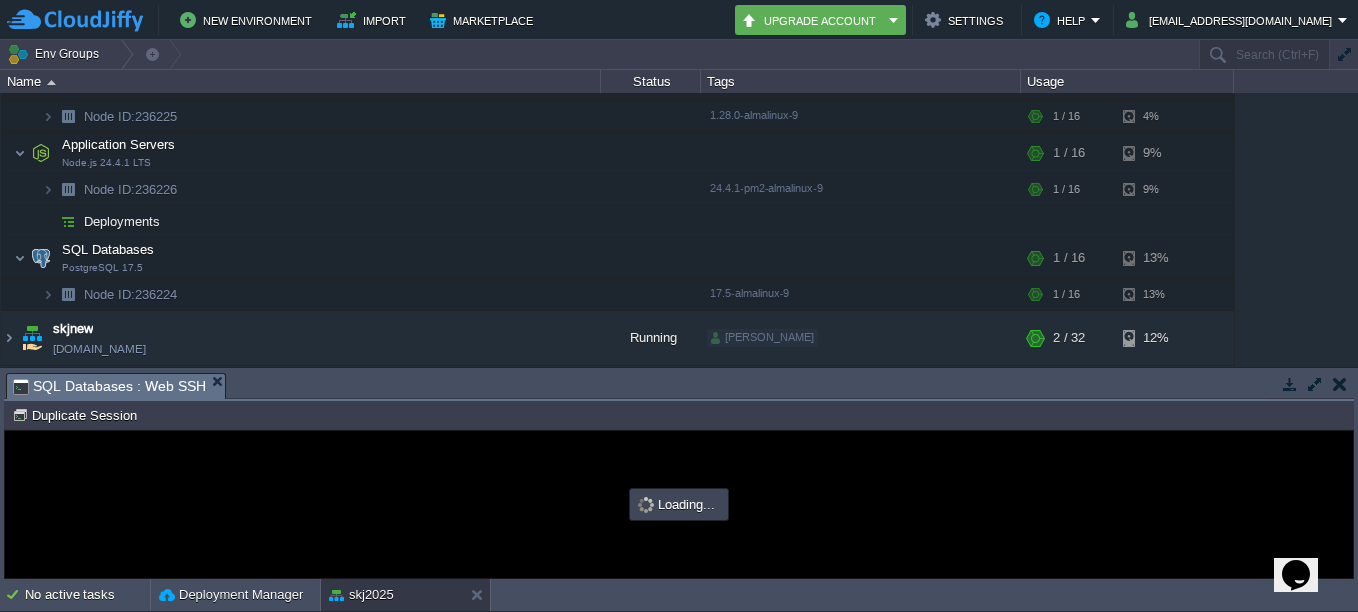 scroll, scrollTop: 0, scrollLeft: 0, axis: both 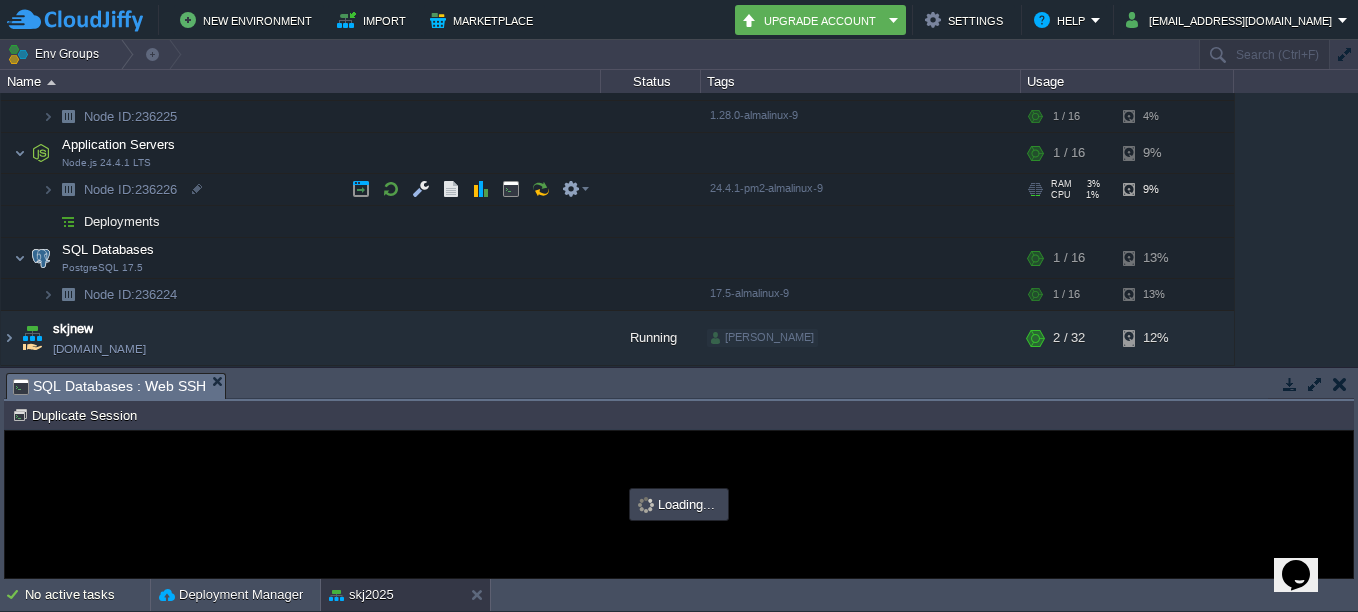 type on "#000000" 